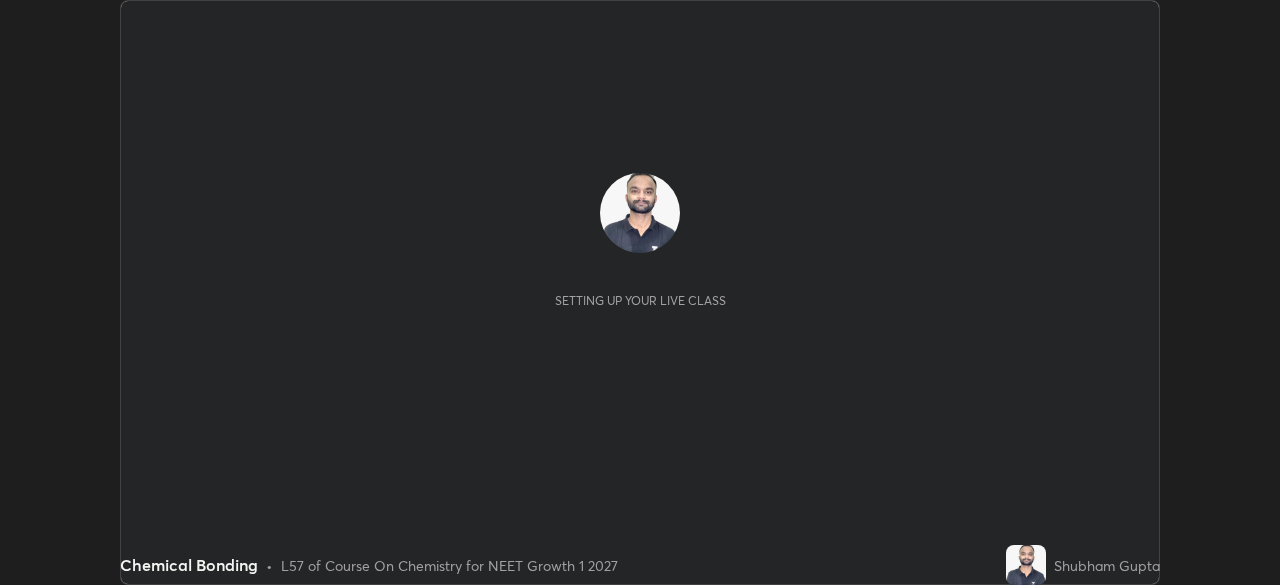 scroll, scrollTop: 0, scrollLeft: 0, axis: both 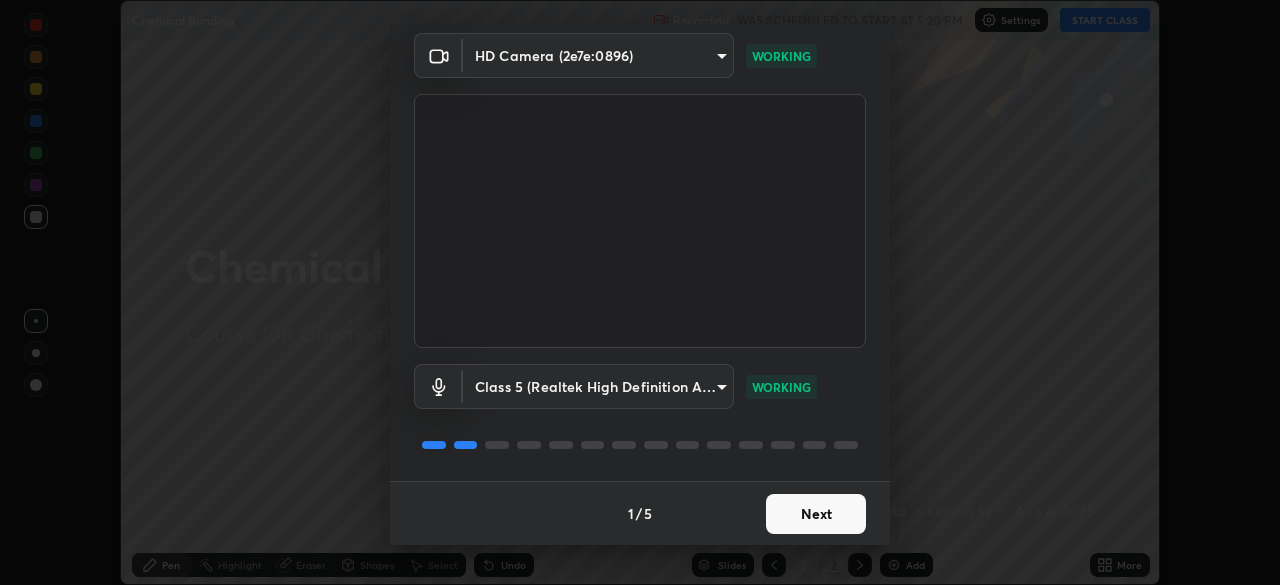 click on "Next" at bounding box center [816, 514] 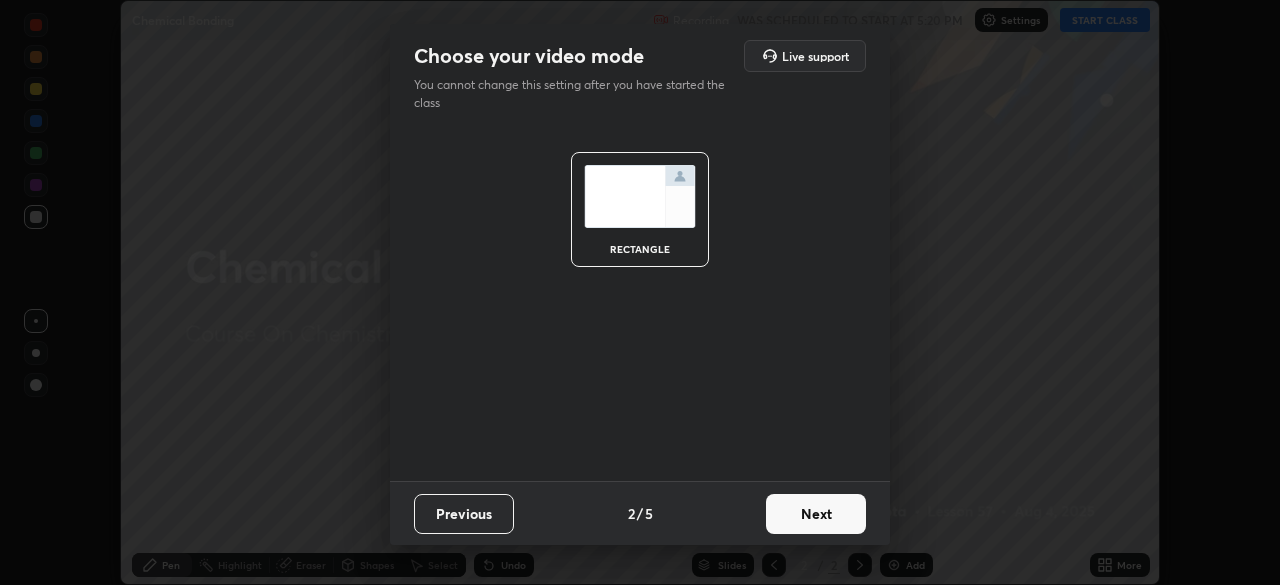click on "Next" at bounding box center [816, 514] 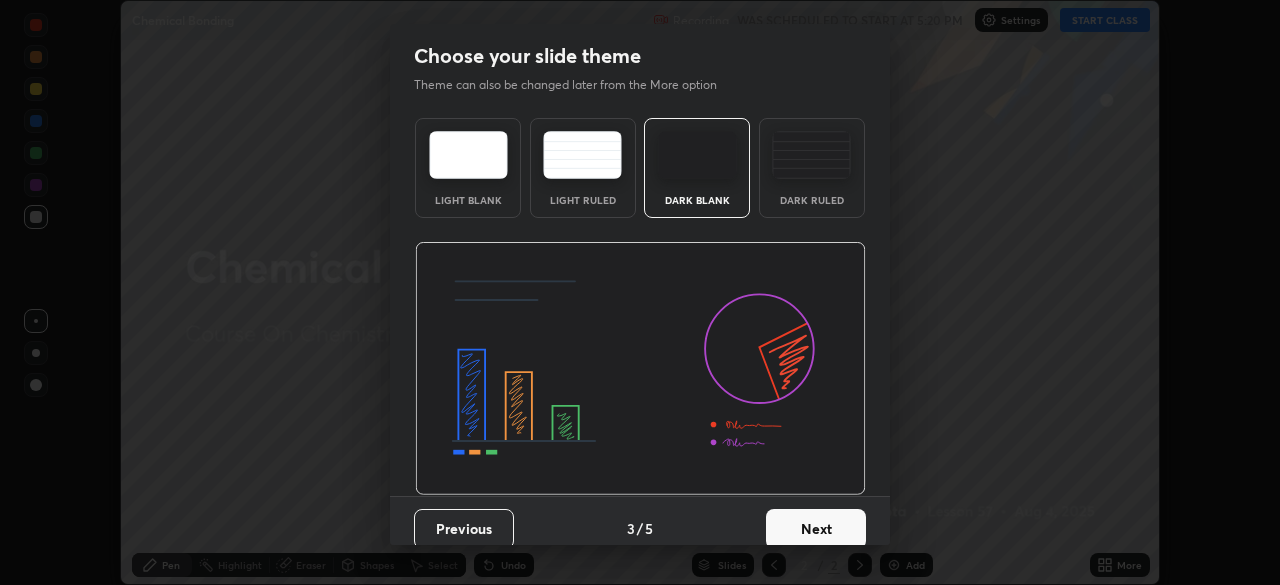 click on "Next" at bounding box center [816, 529] 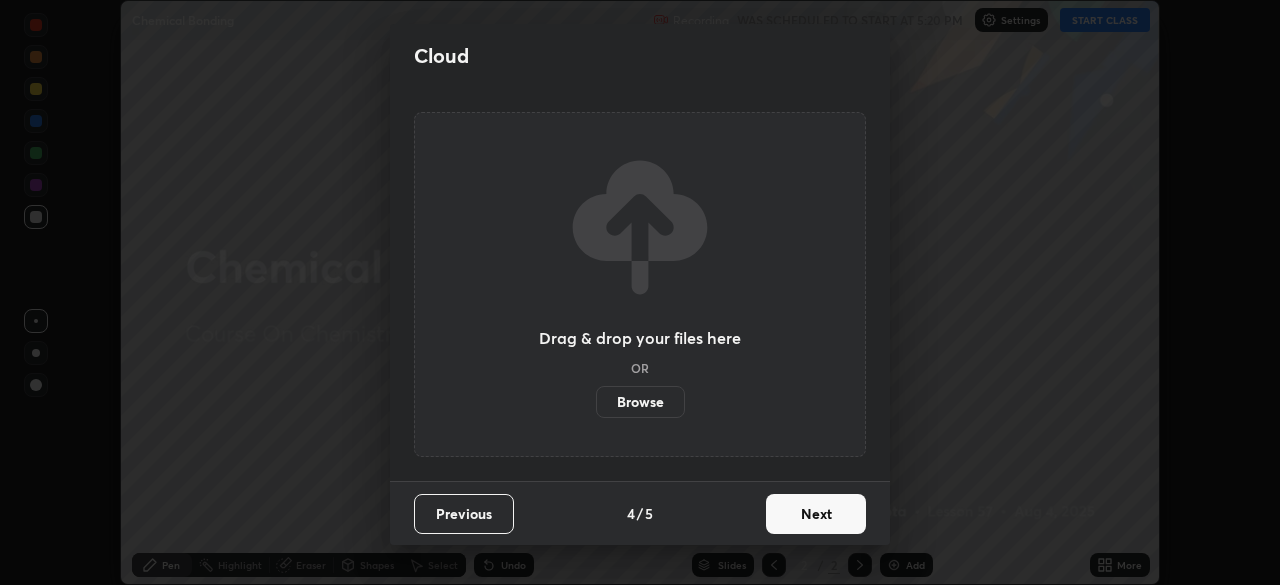 click on "Next" at bounding box center (816, 514) 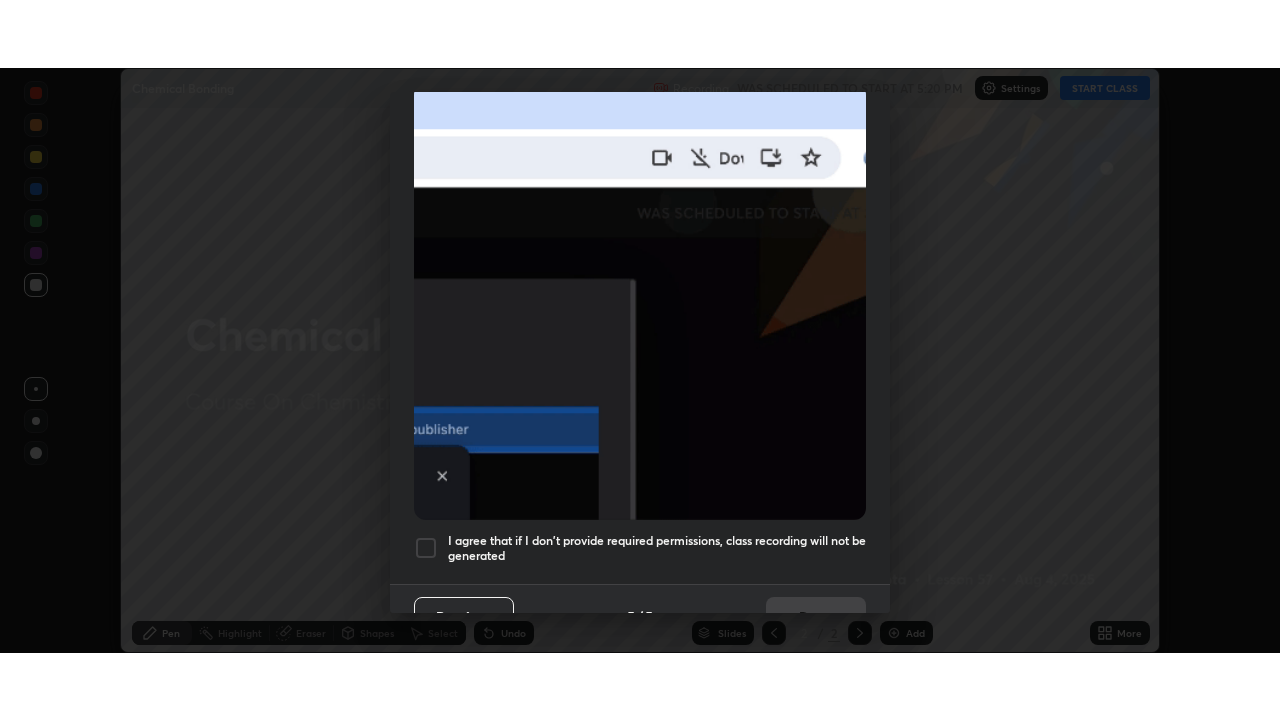 scroll, scrollTop: 479, scrollLeft: 0, axis: vertical 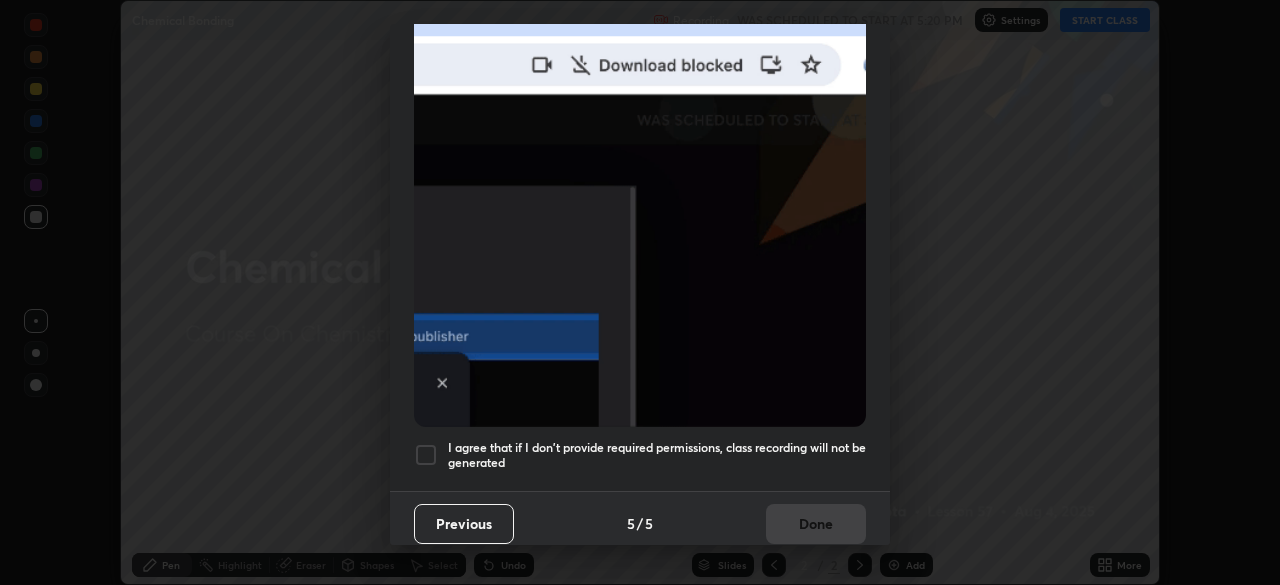 click at bounding box center [426, 455] 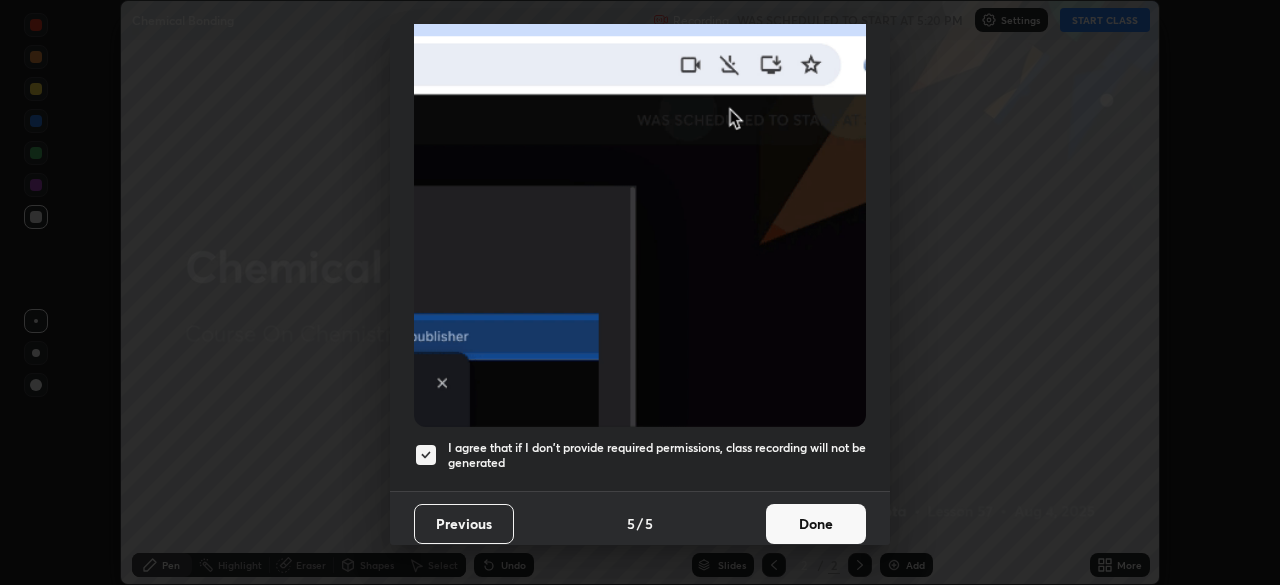 click on "Done" at bounding box center [816, 524] 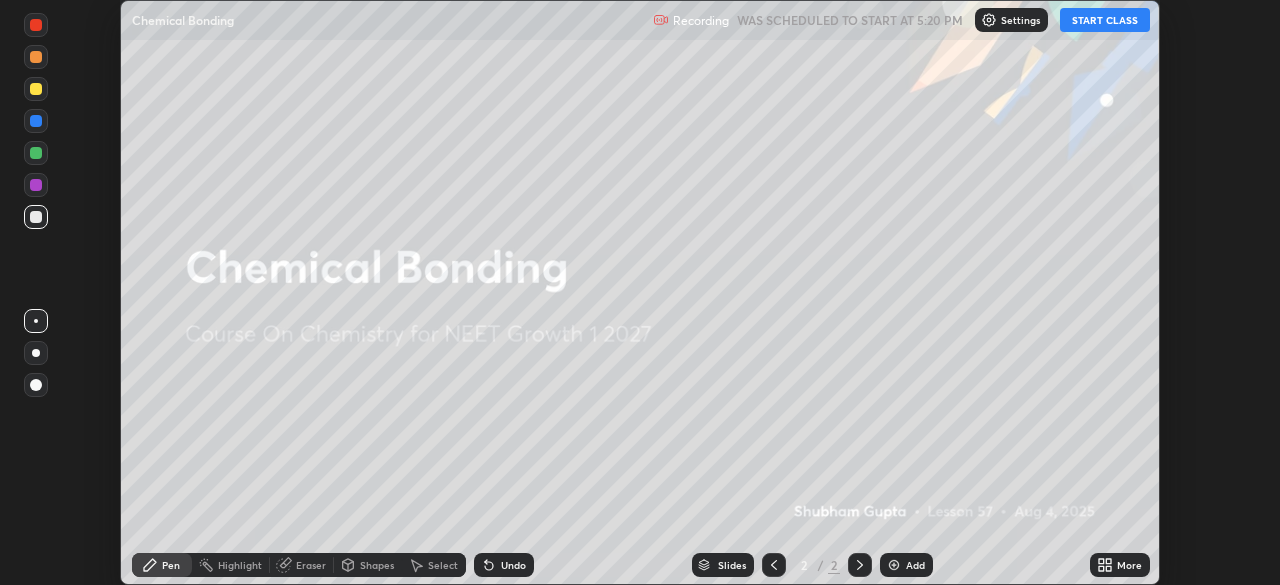 click on "START CLASS" at bounding box center (1105, 20) 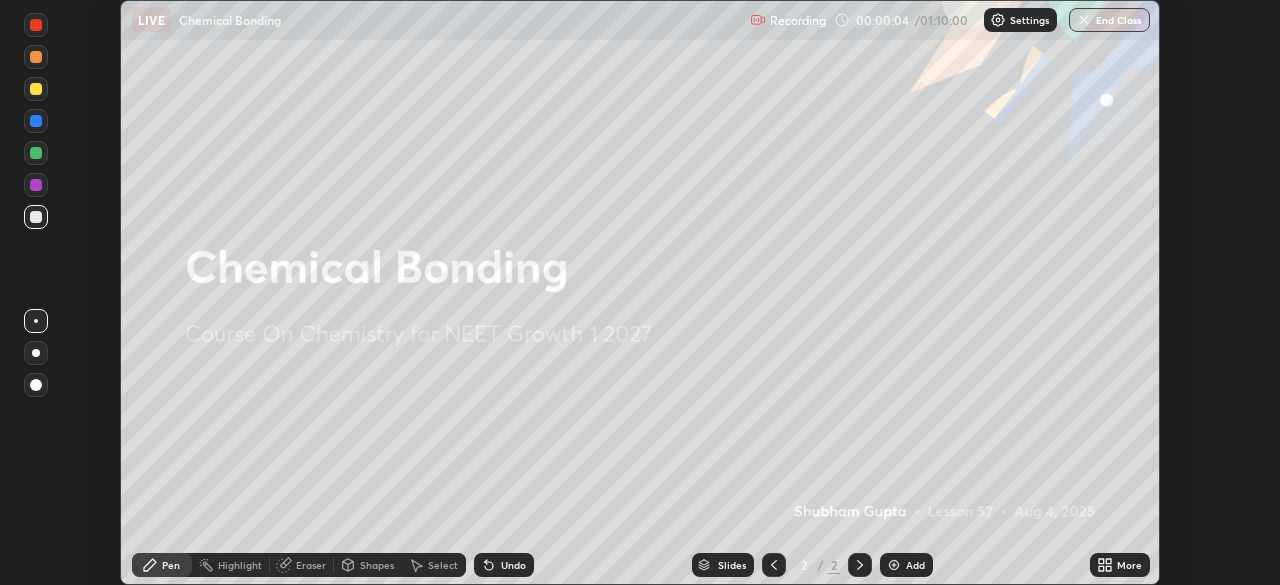 click on "Add" at bounding box center (915, 565) 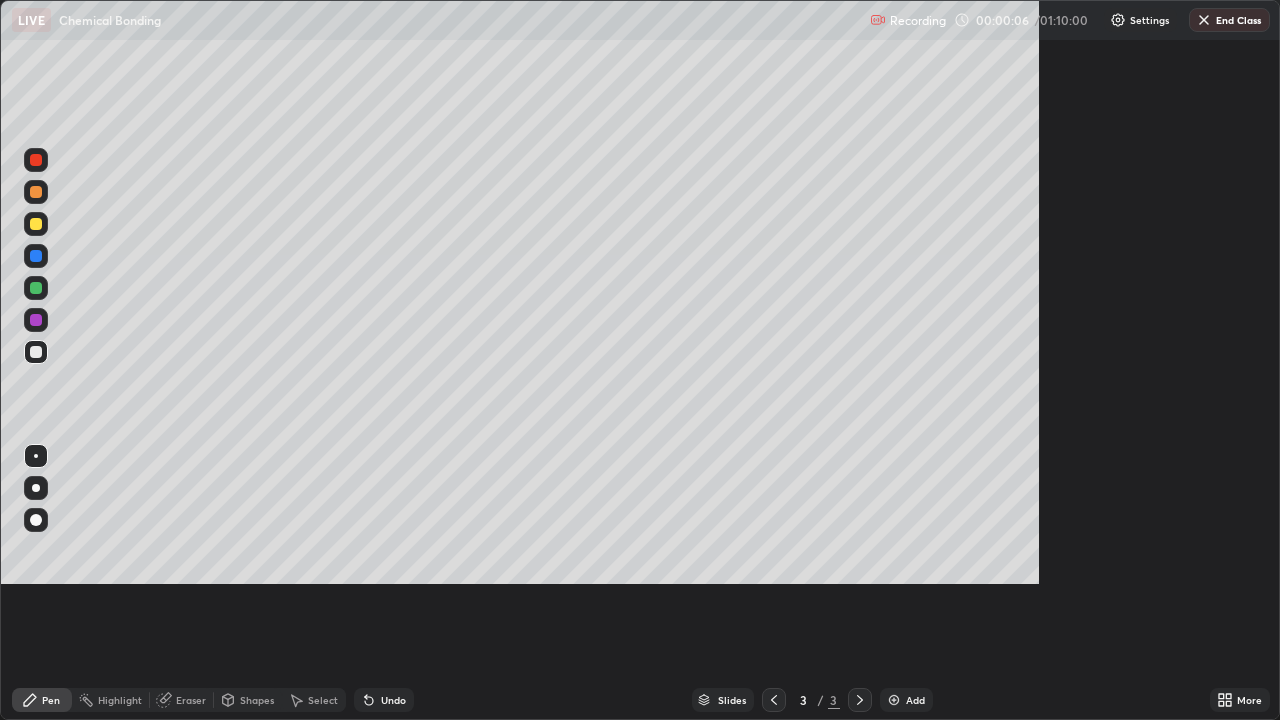 scroll, scrollTop: 99280, scrollLeft: 98720, axis: both 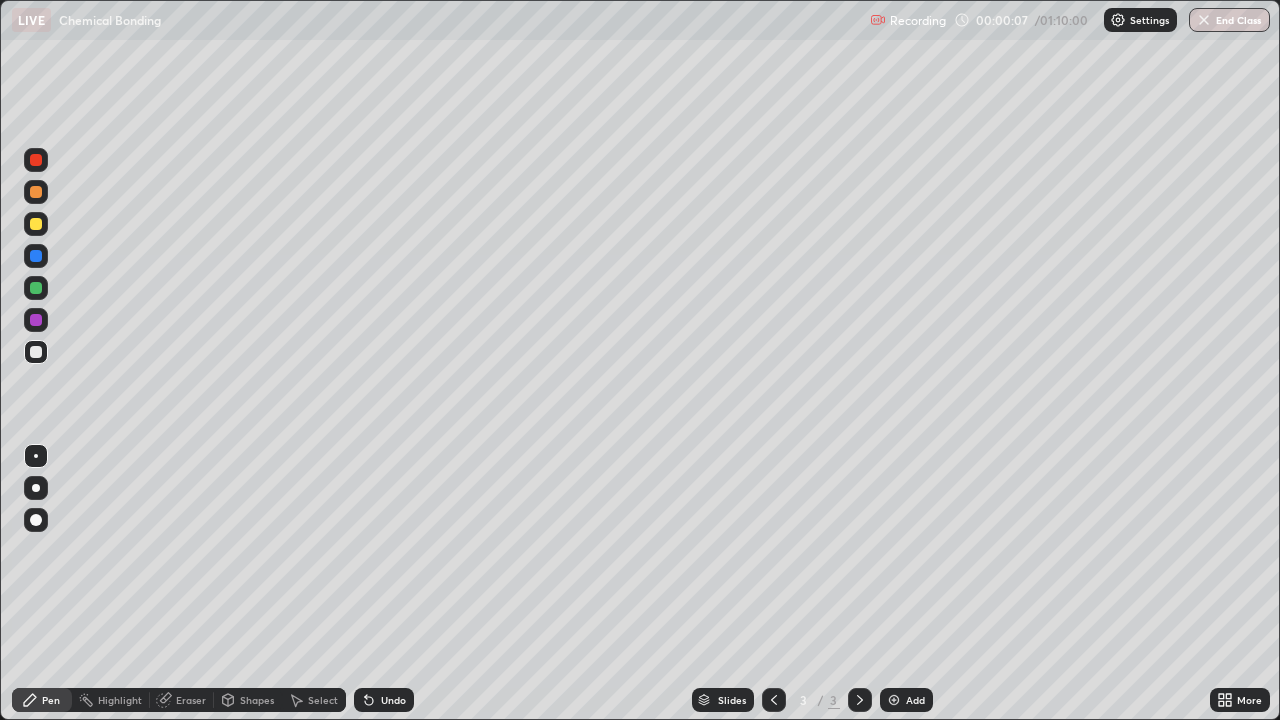 click on "Add" at bounding box center [915, 700] 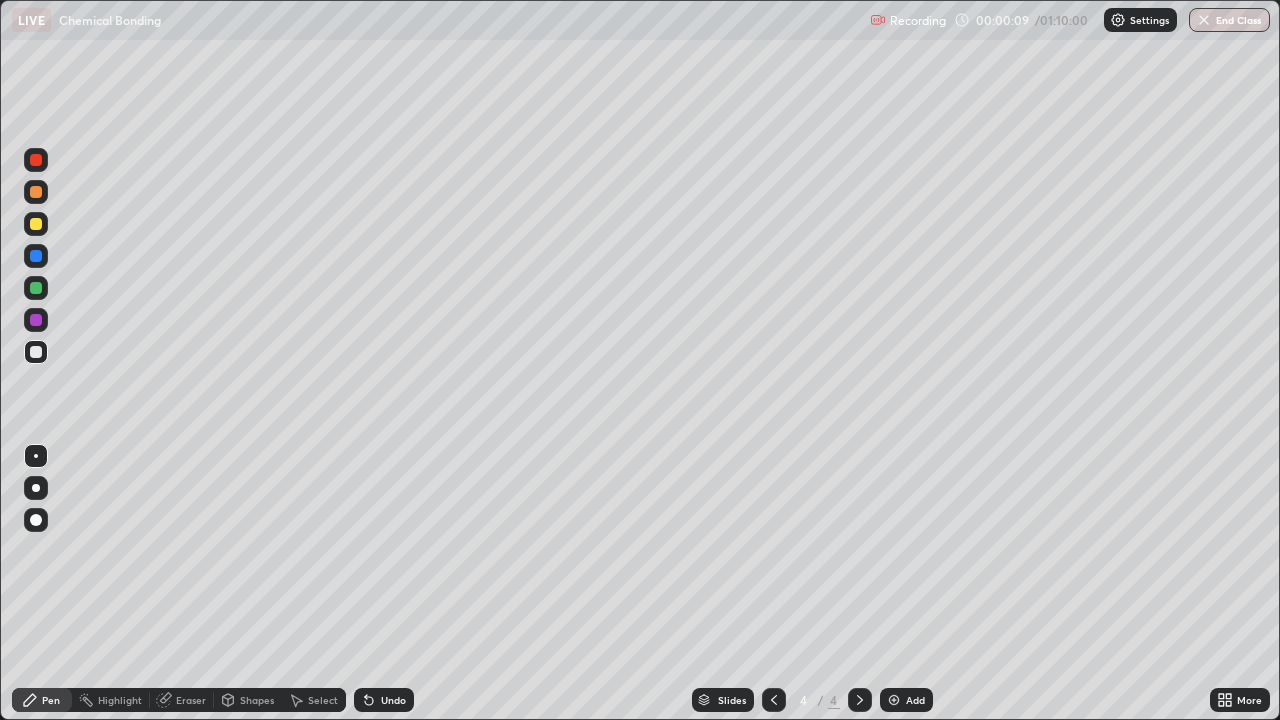 click at bounding box center (36, 488) 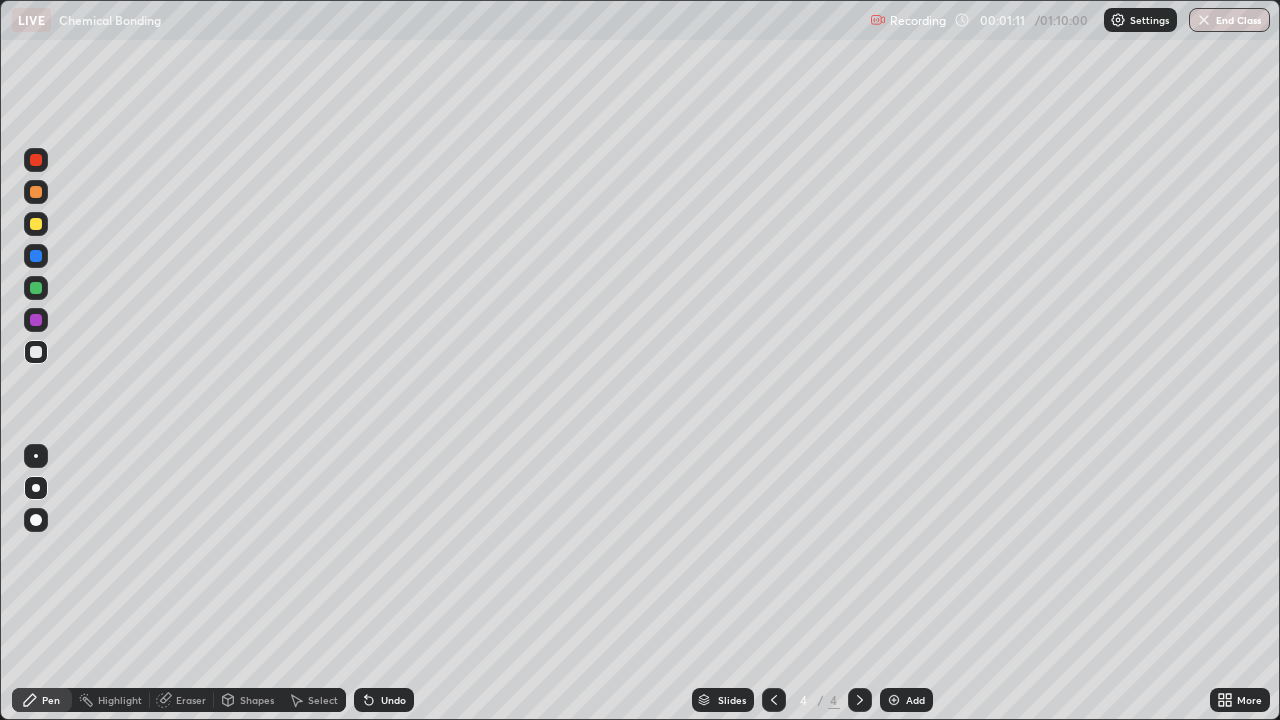 click 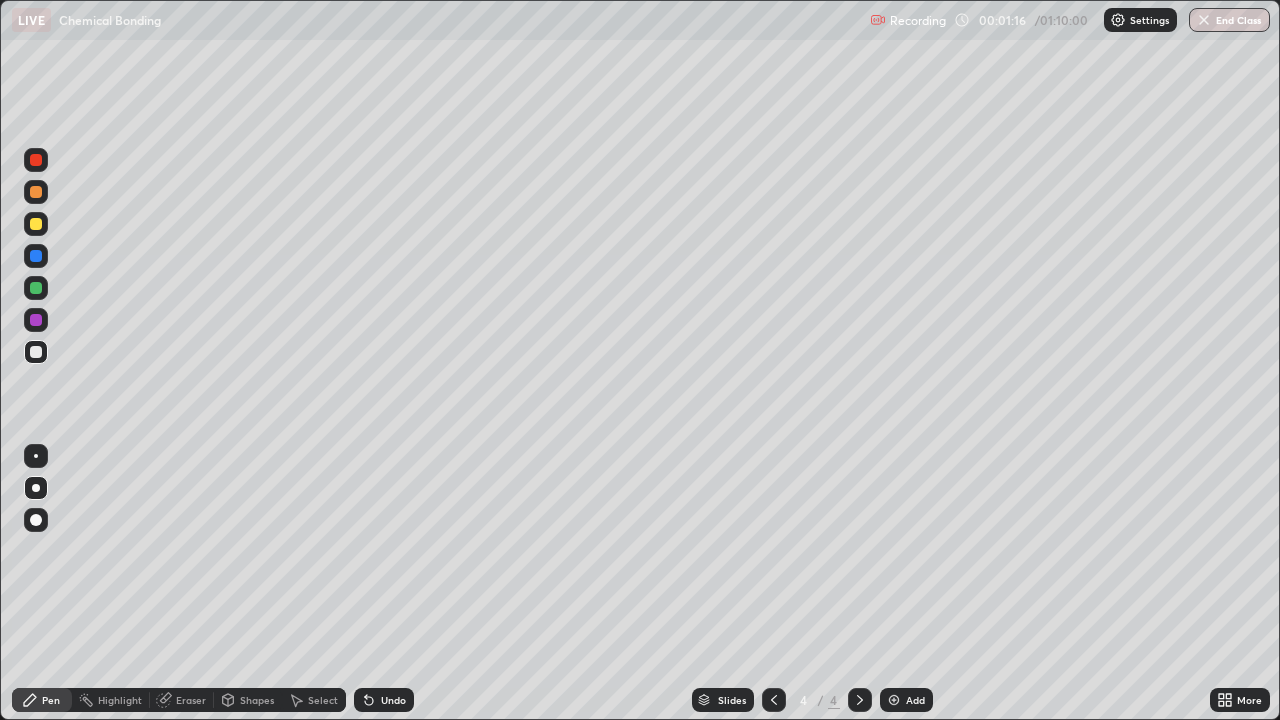 click at bounding box center (36, 288) 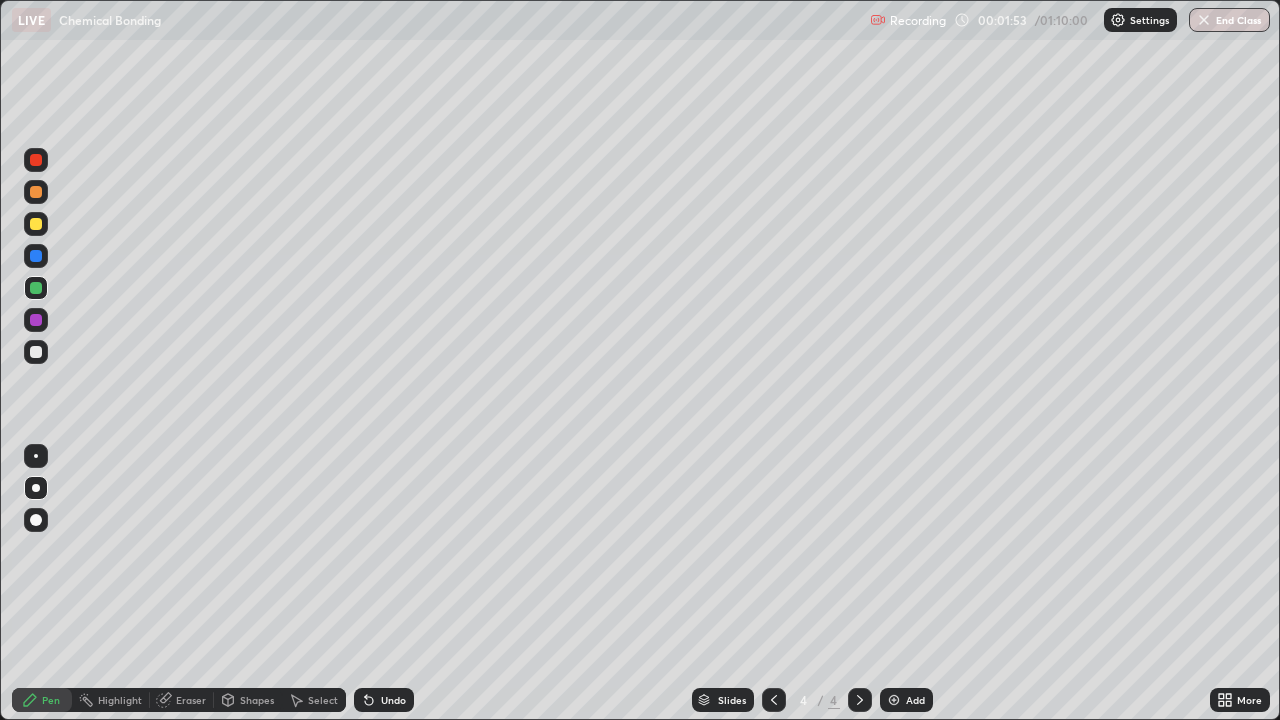 click at bounding box center [36, 224] 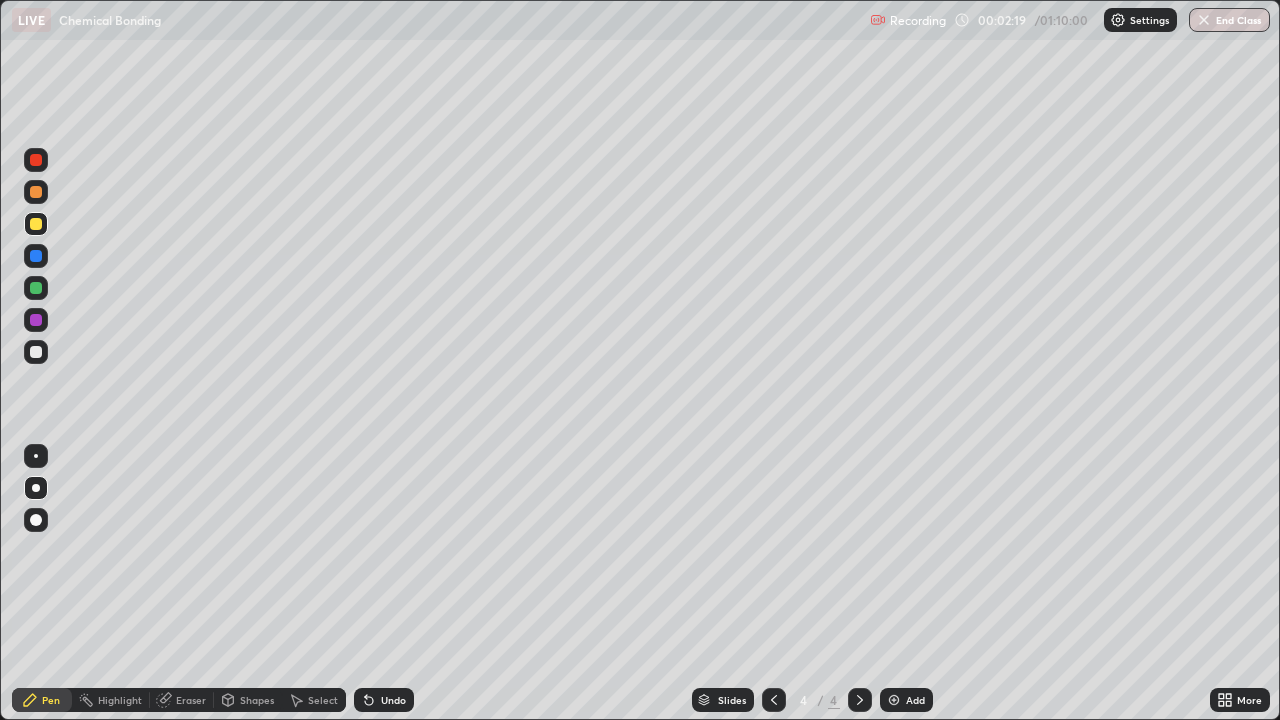 click at bounding box center (36, 224) 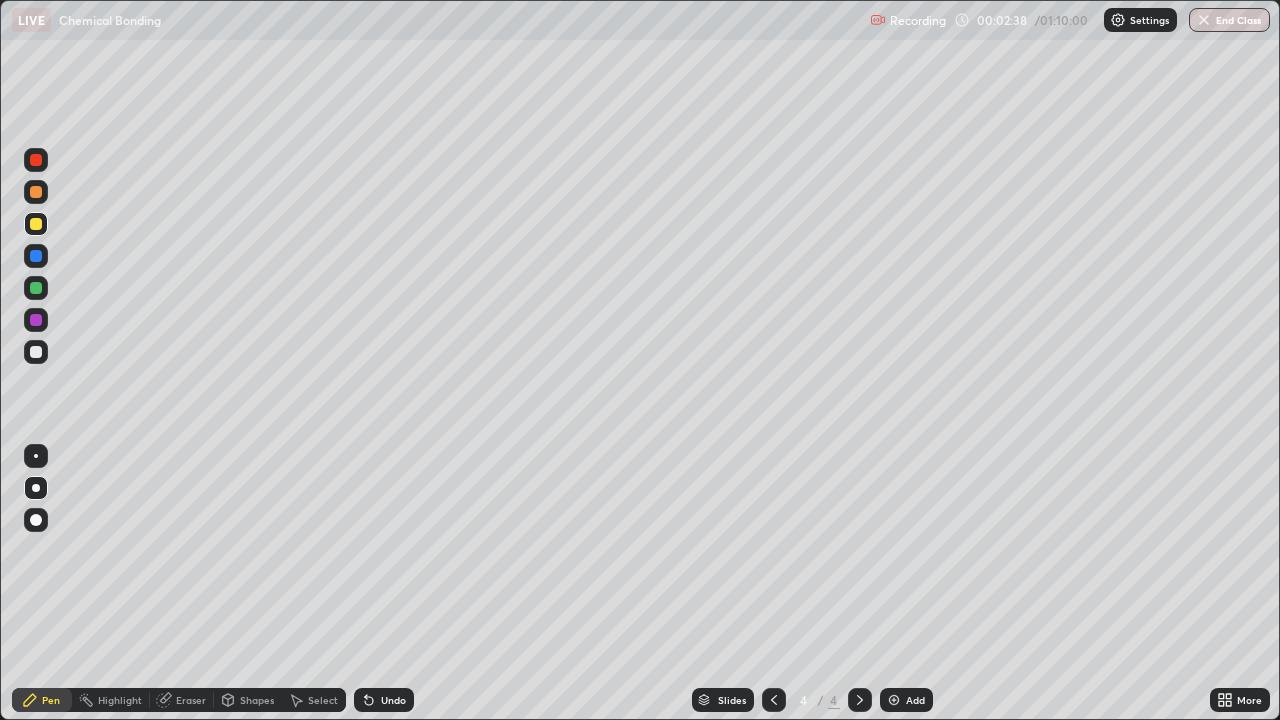 click at bounding box center [36, 352] 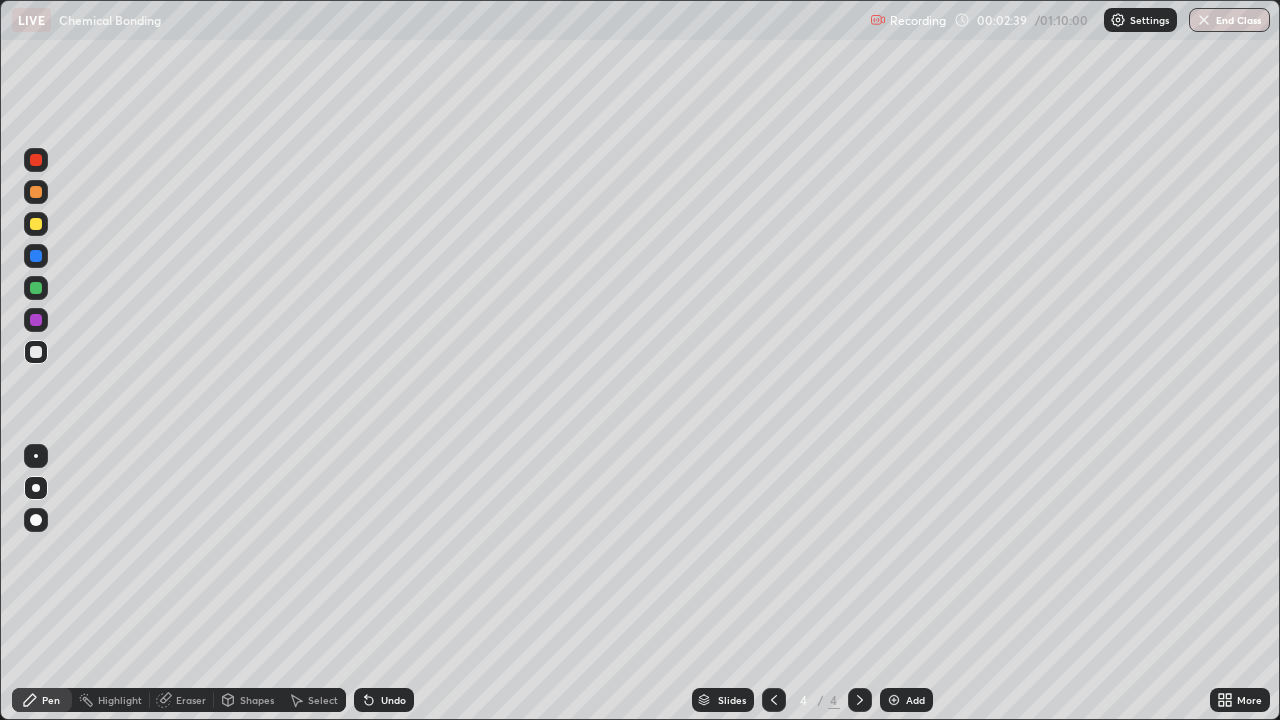 click at bounding box center (36, 352) 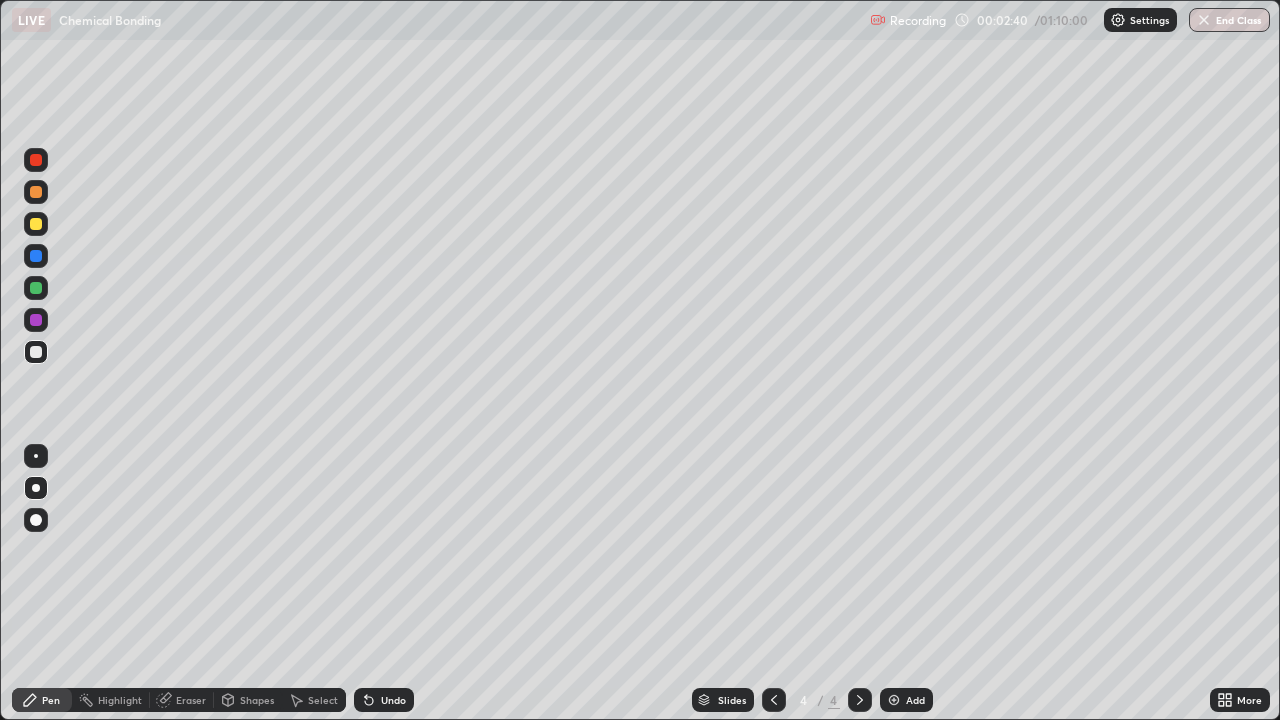 click at bounding box center (36, 288) 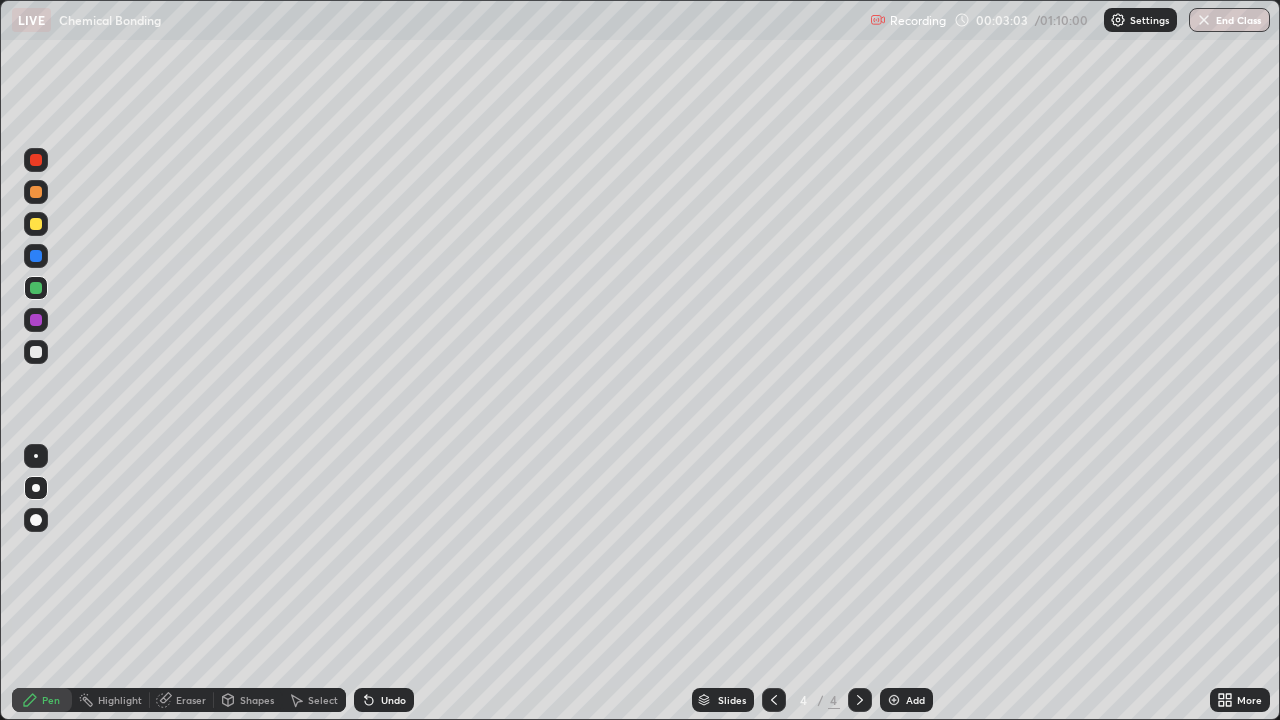 click at bounding box center (36, 160) 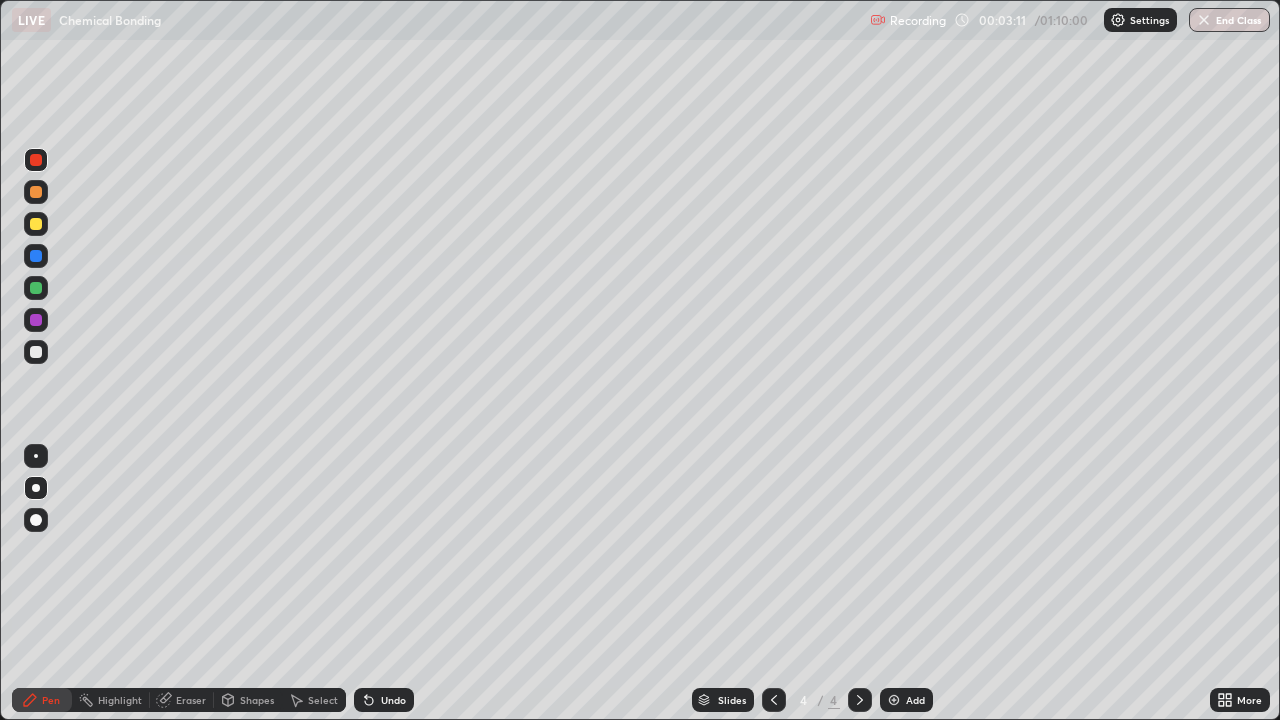click at bounding box center (36, 288) 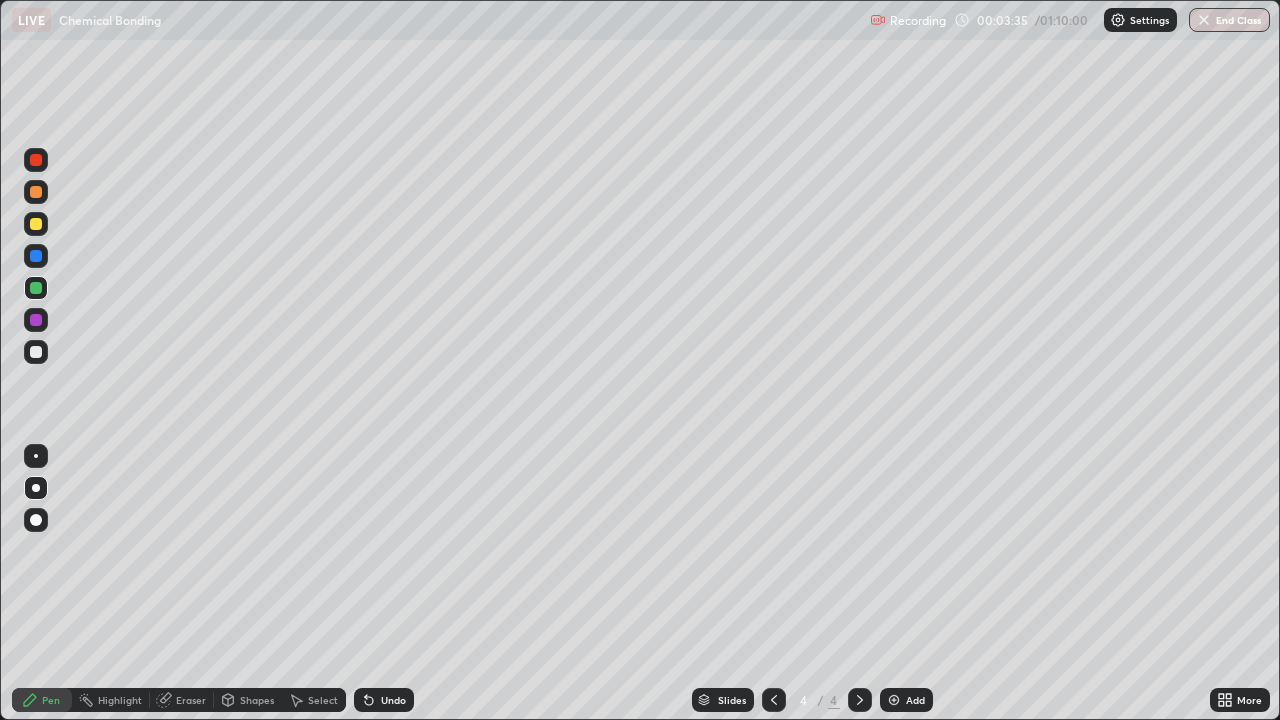 click at bounding box center (36, 160) 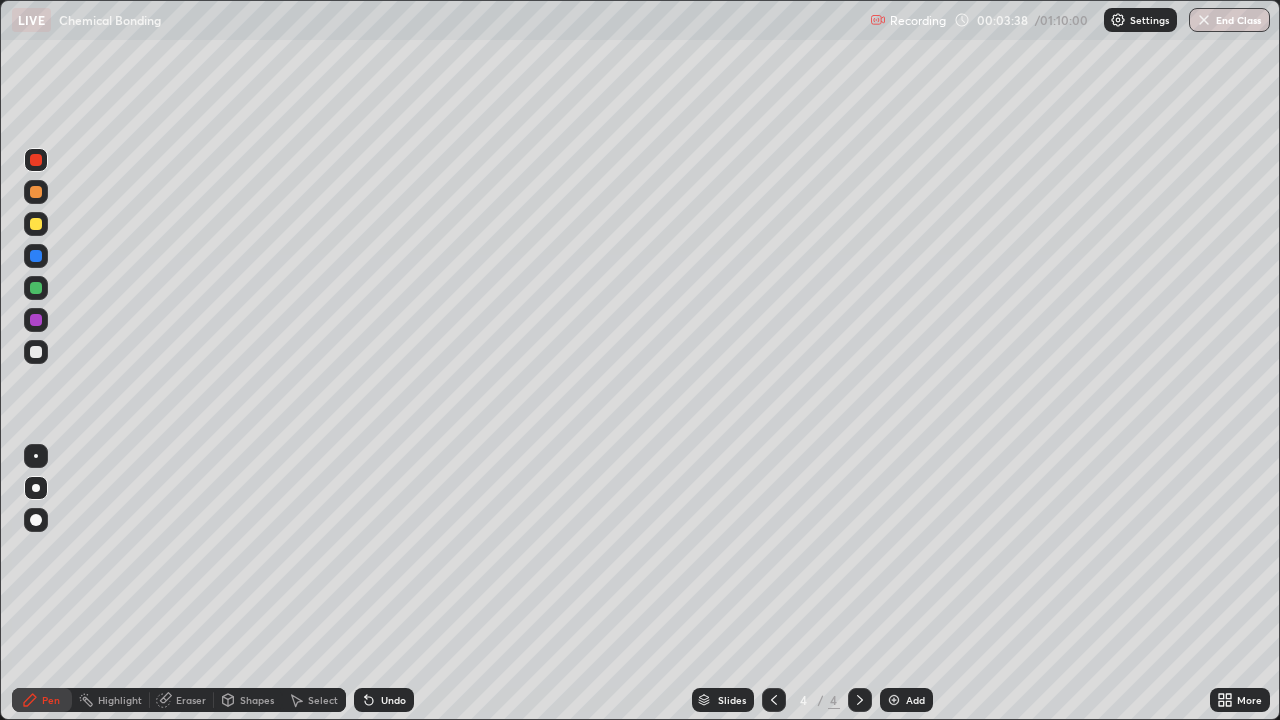 click at bounding box center (36, 224) 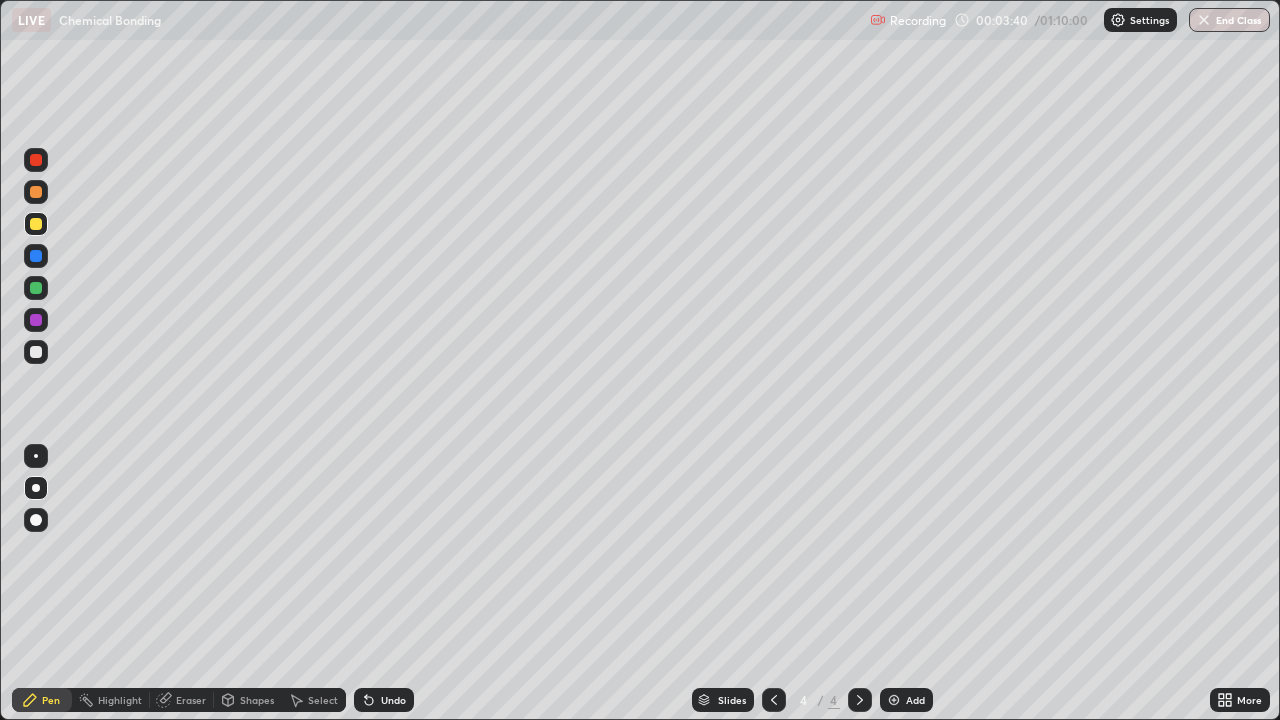 click at bounding box center [36, 288] 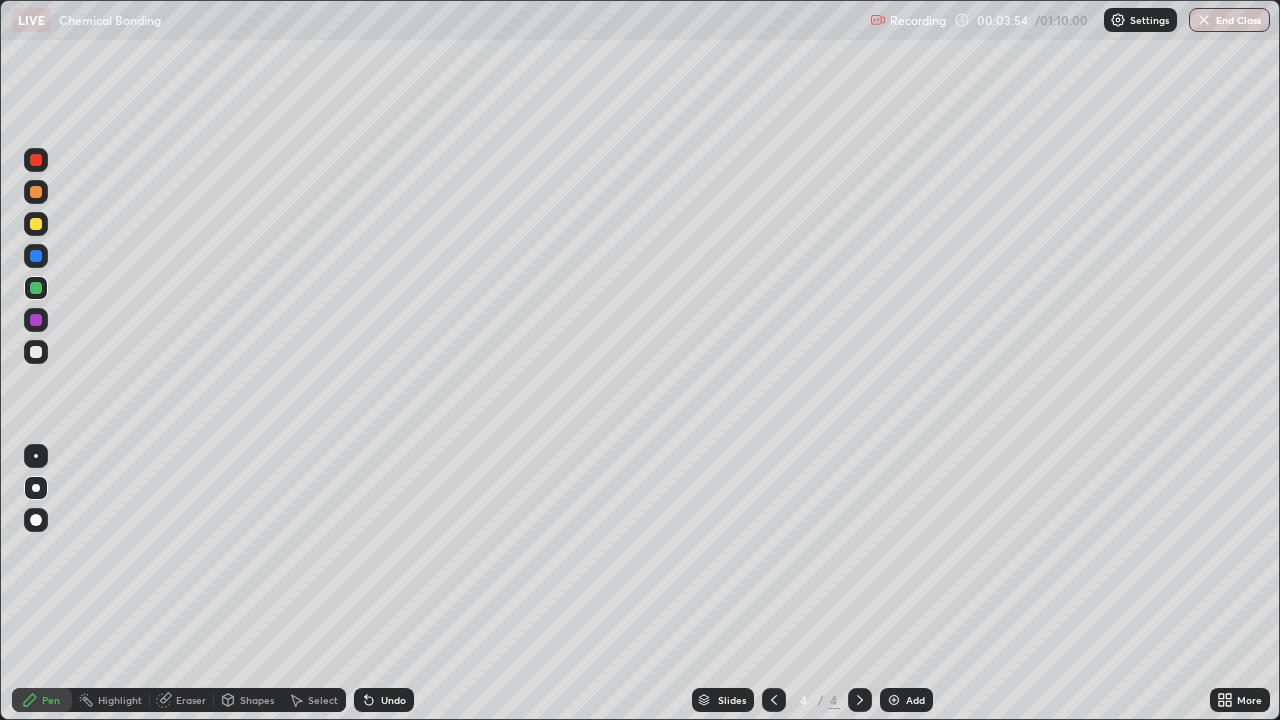 click at bounding box center [36, 352] 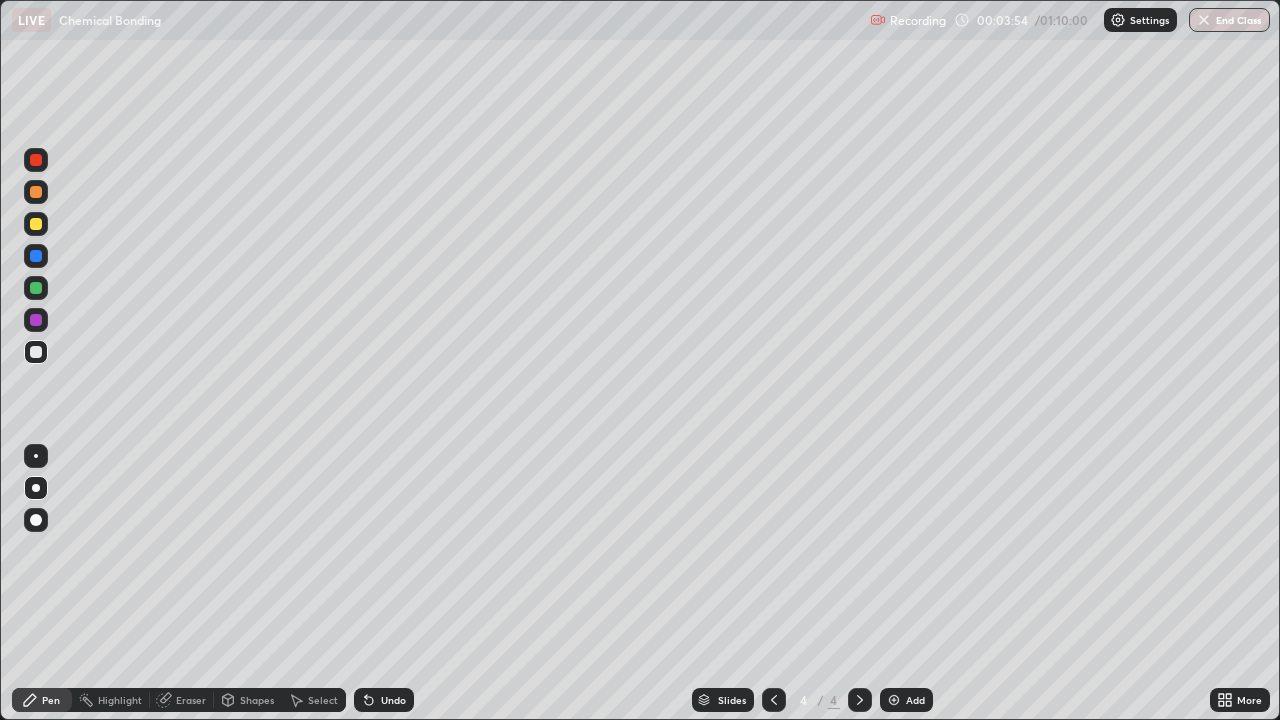 click at bounding box center (36, 352) 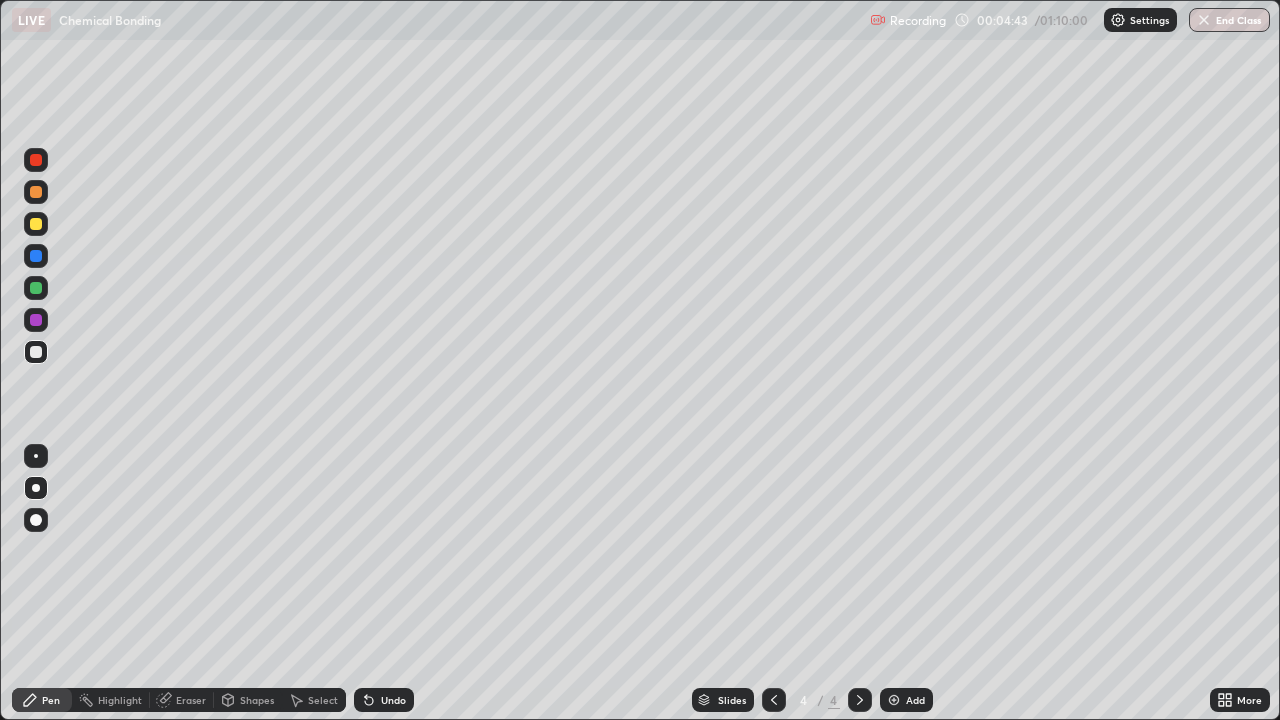 click at bounding box center [36, 256] 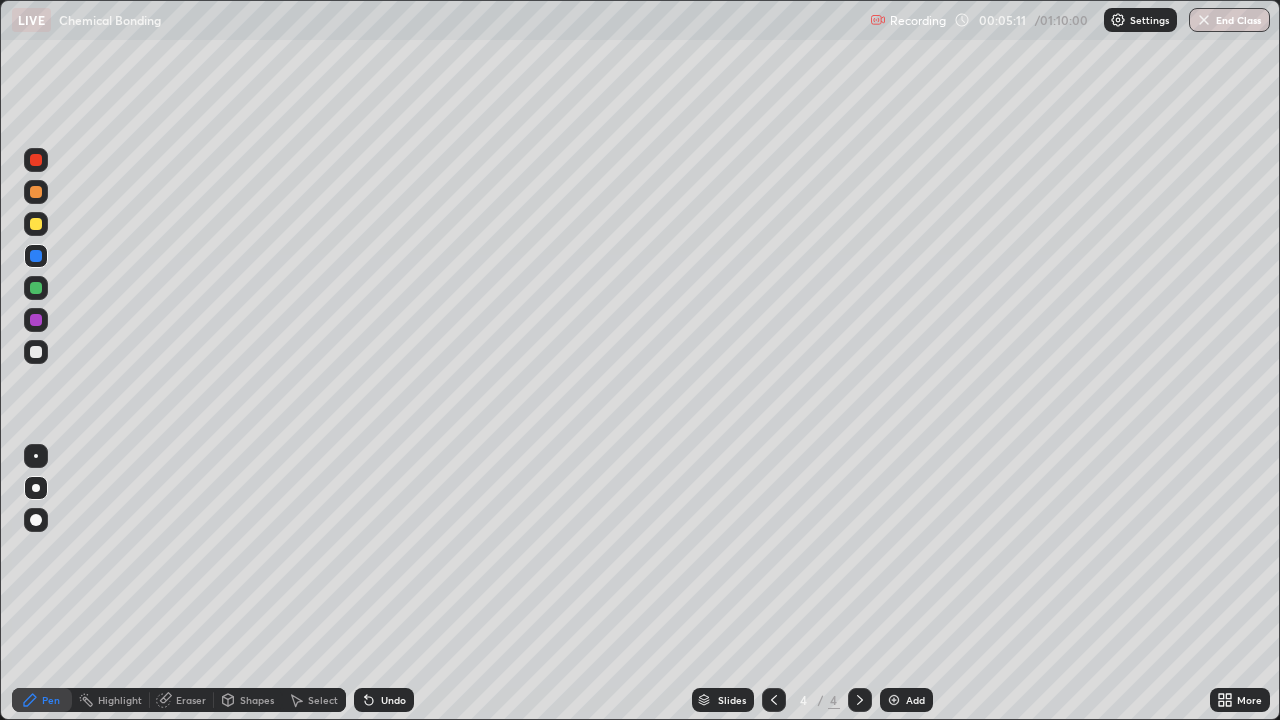 click on "Undo" at bounding box center (384, 700) 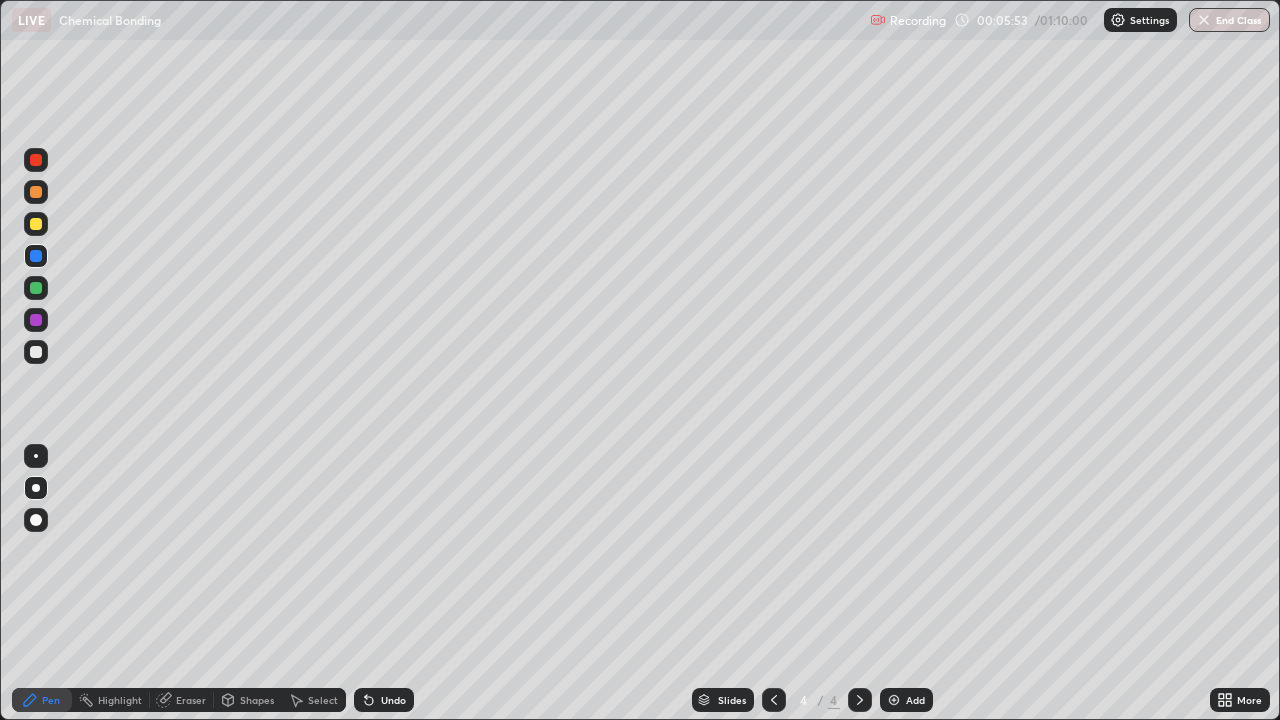 click 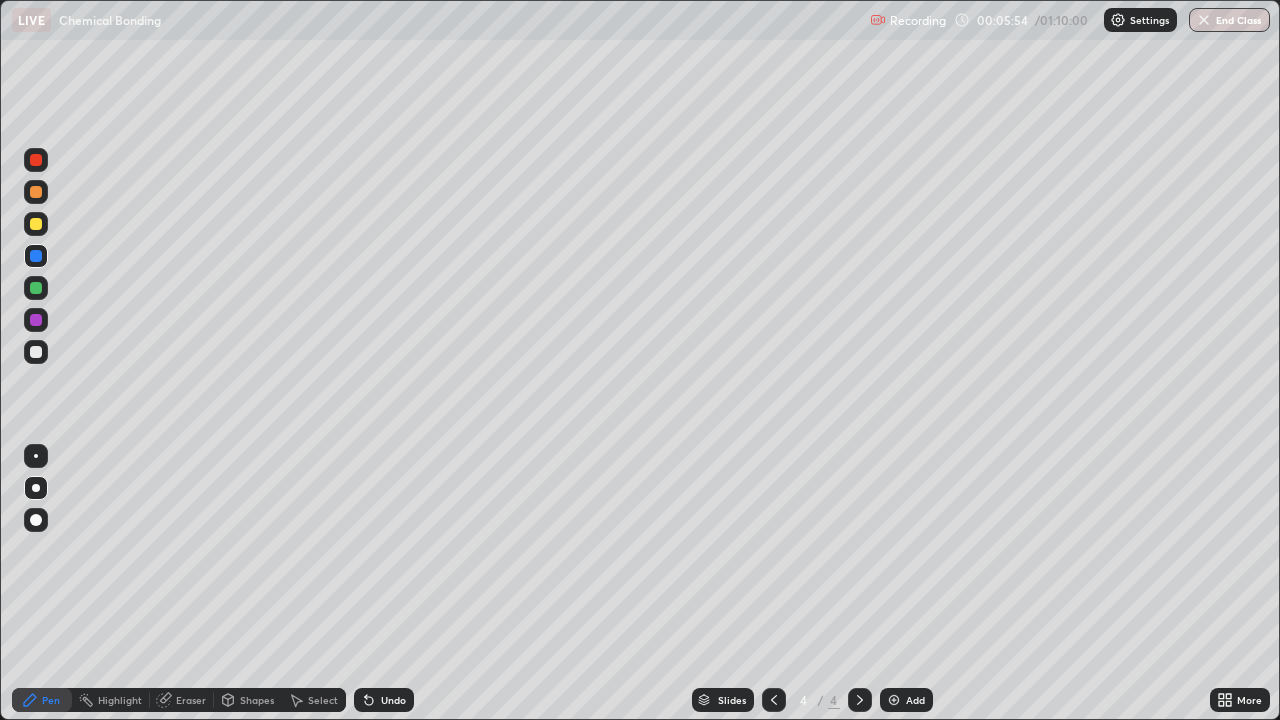 click on "Undo" at bounding box center (393, 700) 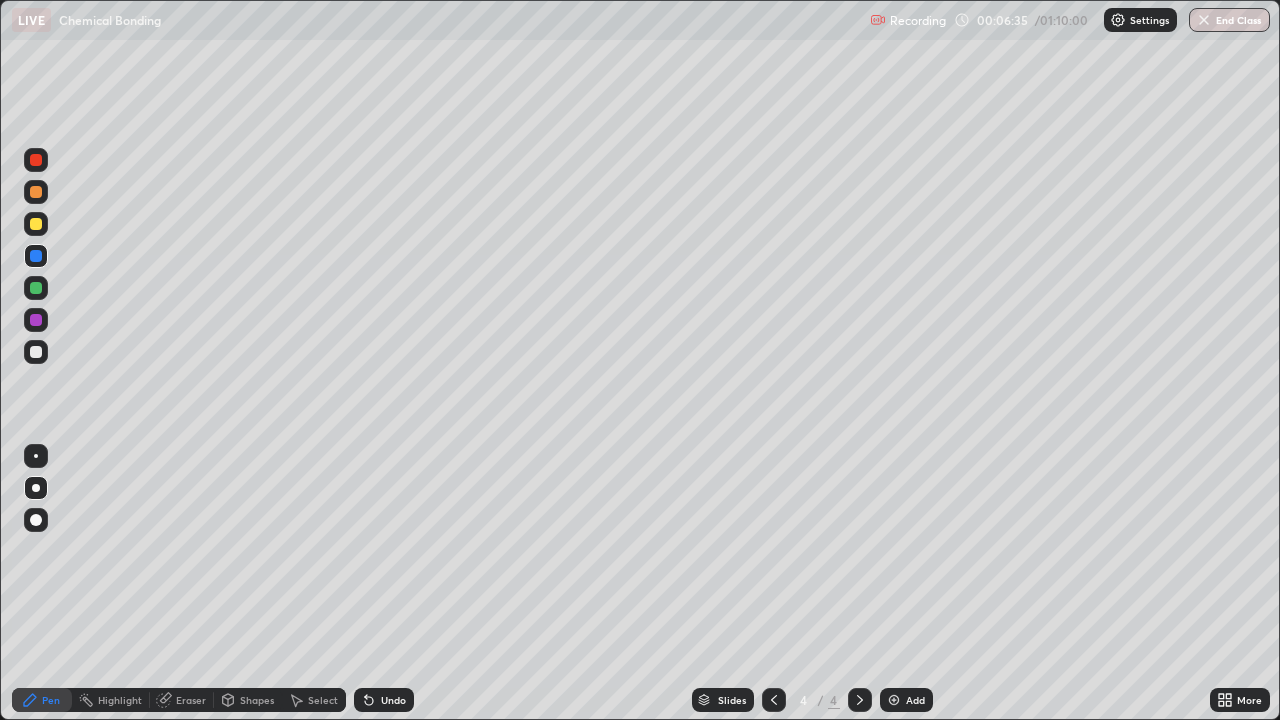 click at bounding box center (36, 352) 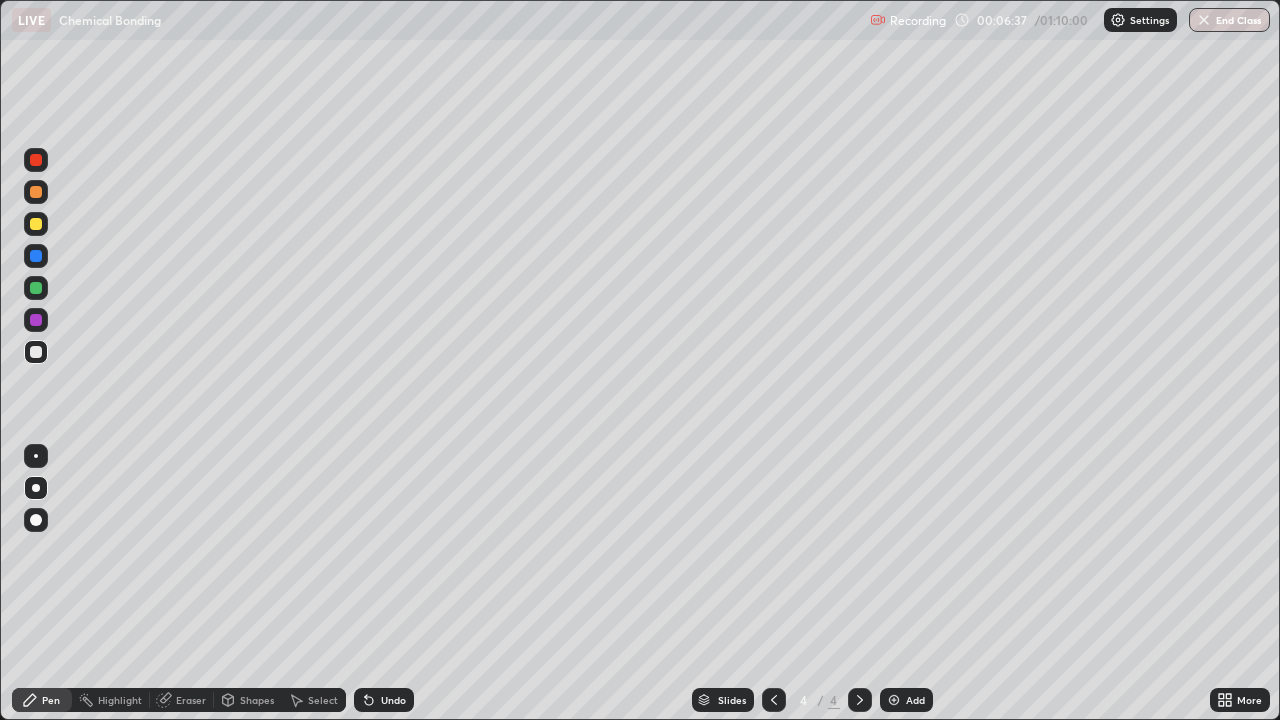 click at bounding box center [36, 288] 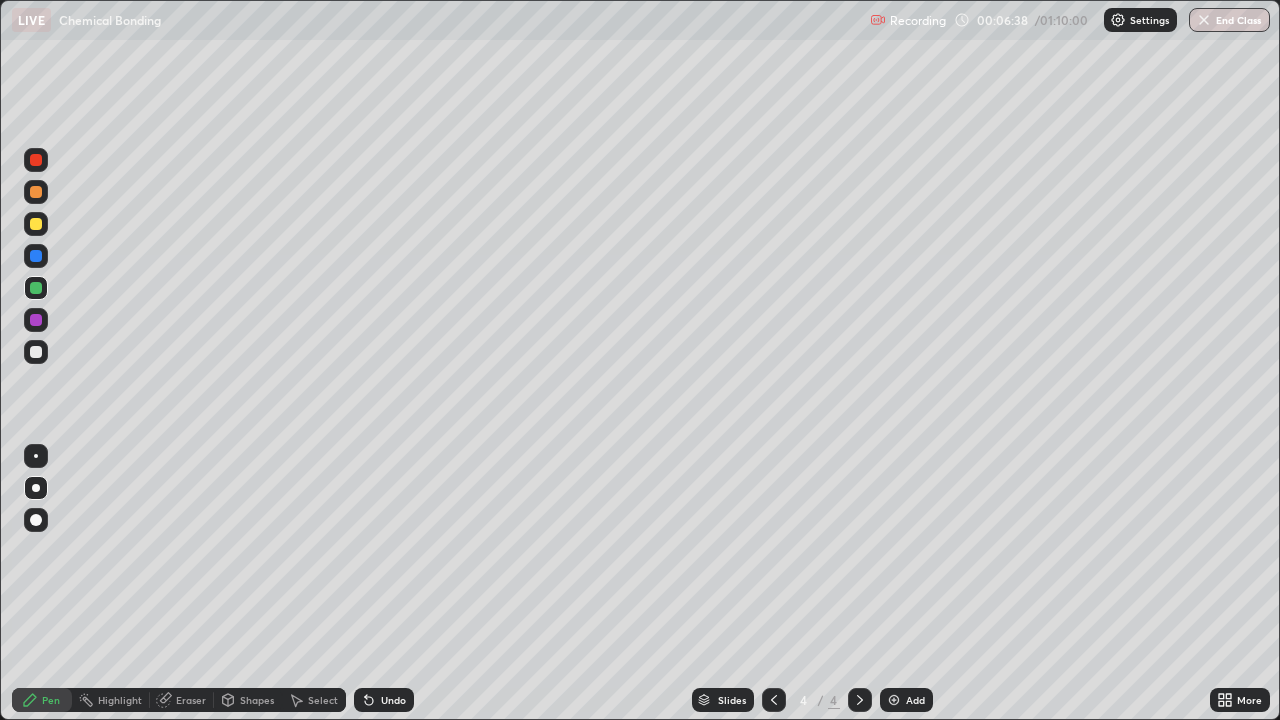 click at bounding box center [36, 352] 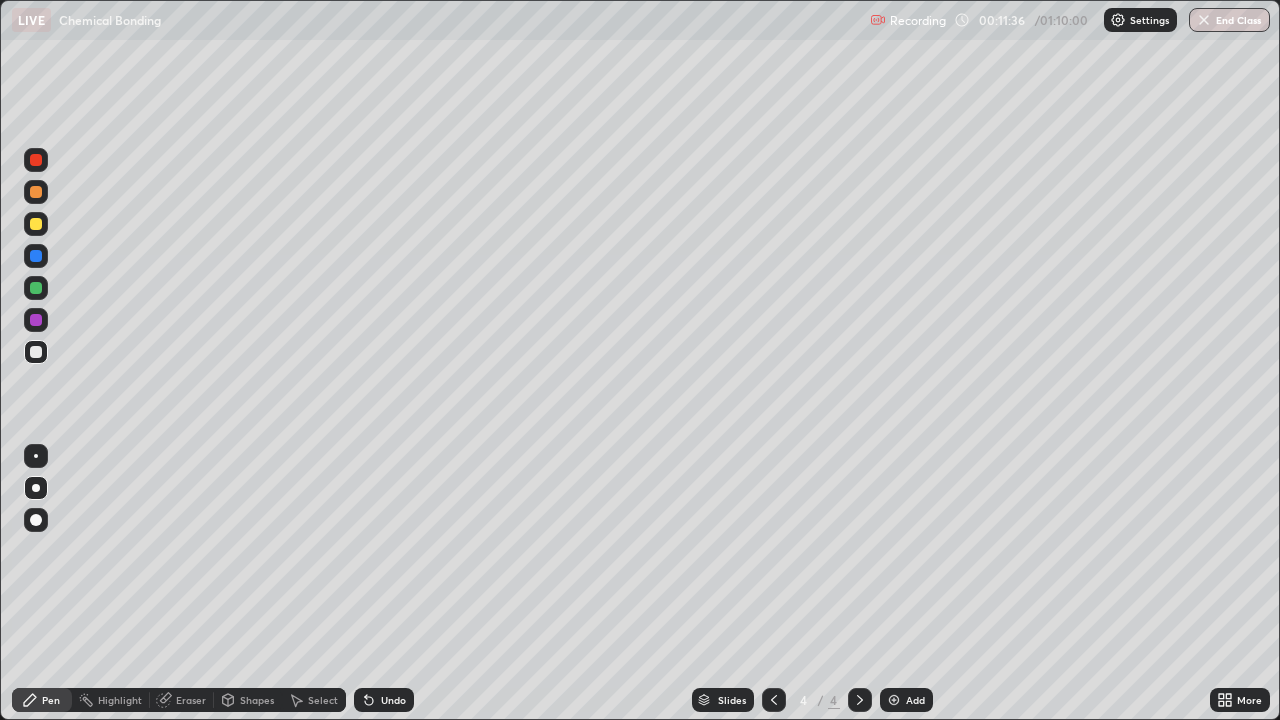 click at bounding box center (894, 700) 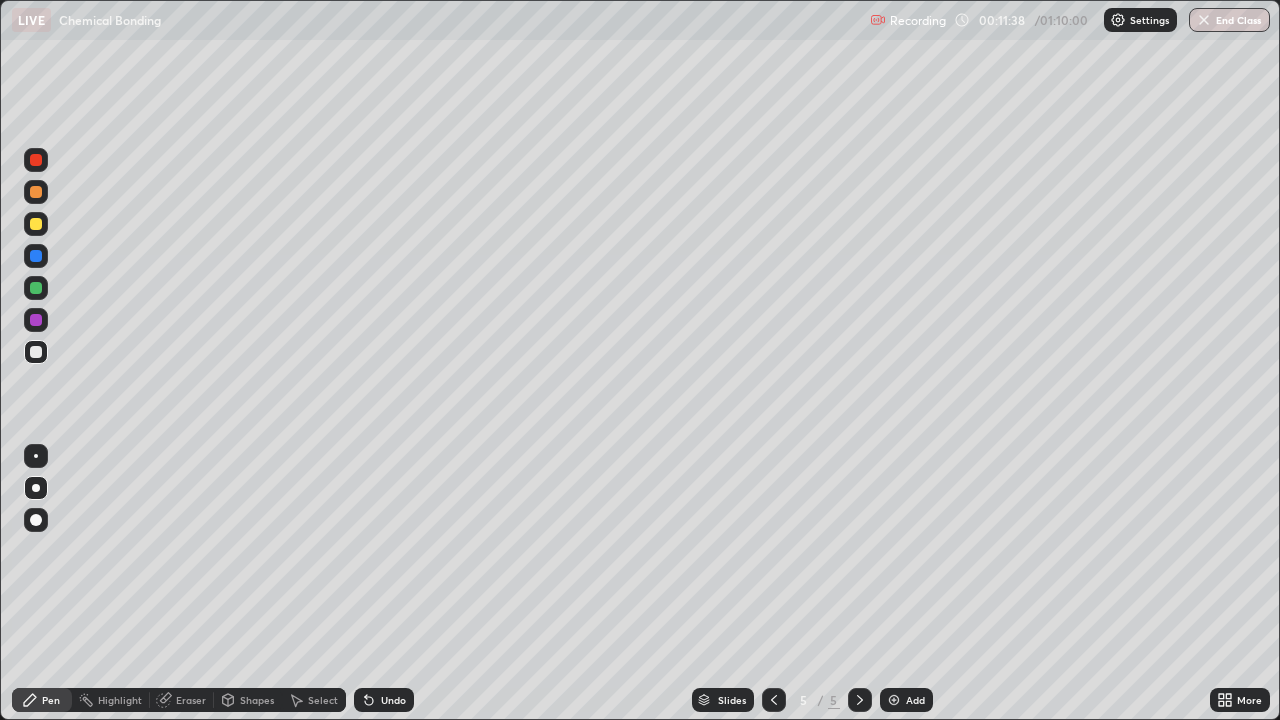 click at bounding box center [36, 352] 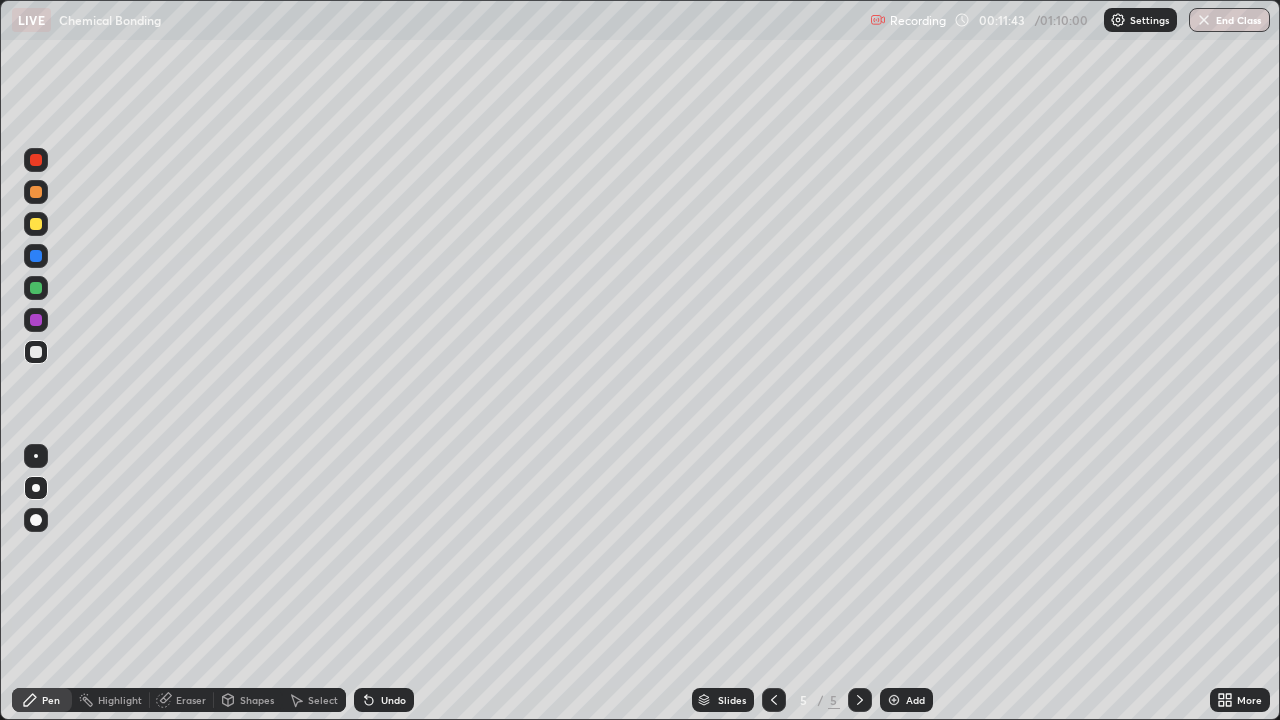 click at bounding box center [36, 352] 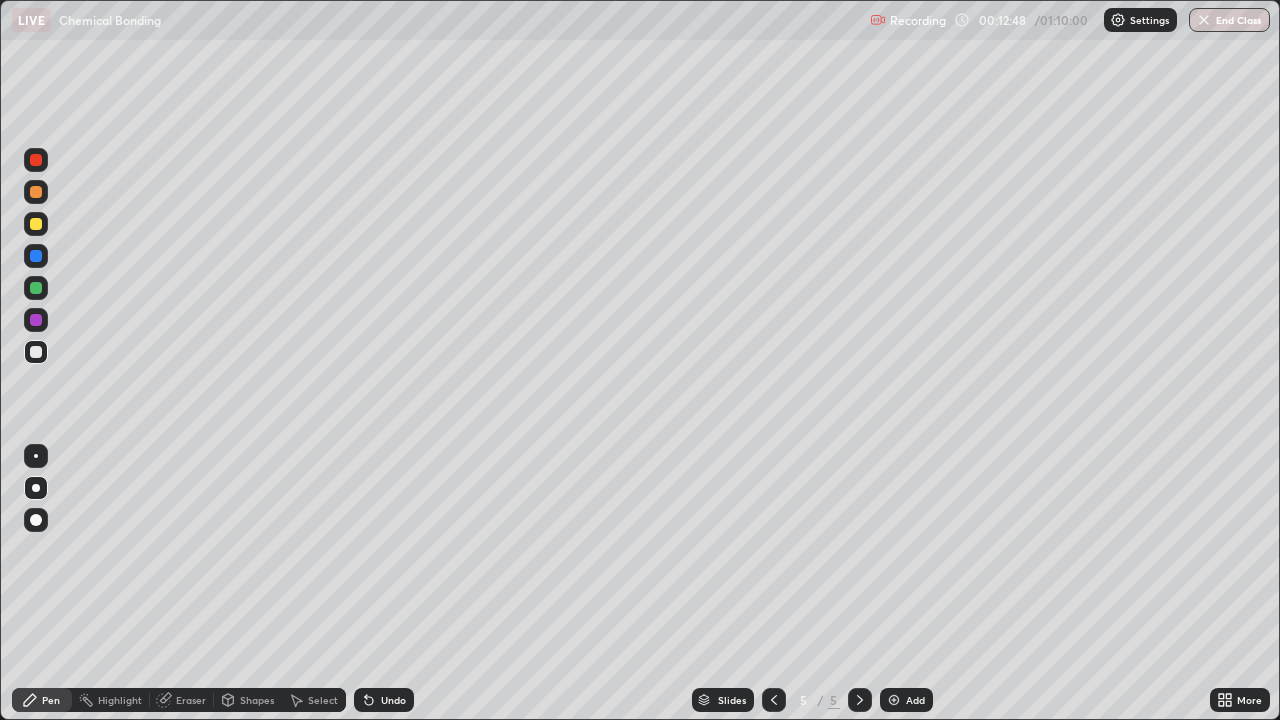 click on "Undo" at bounding box center [393, 700] 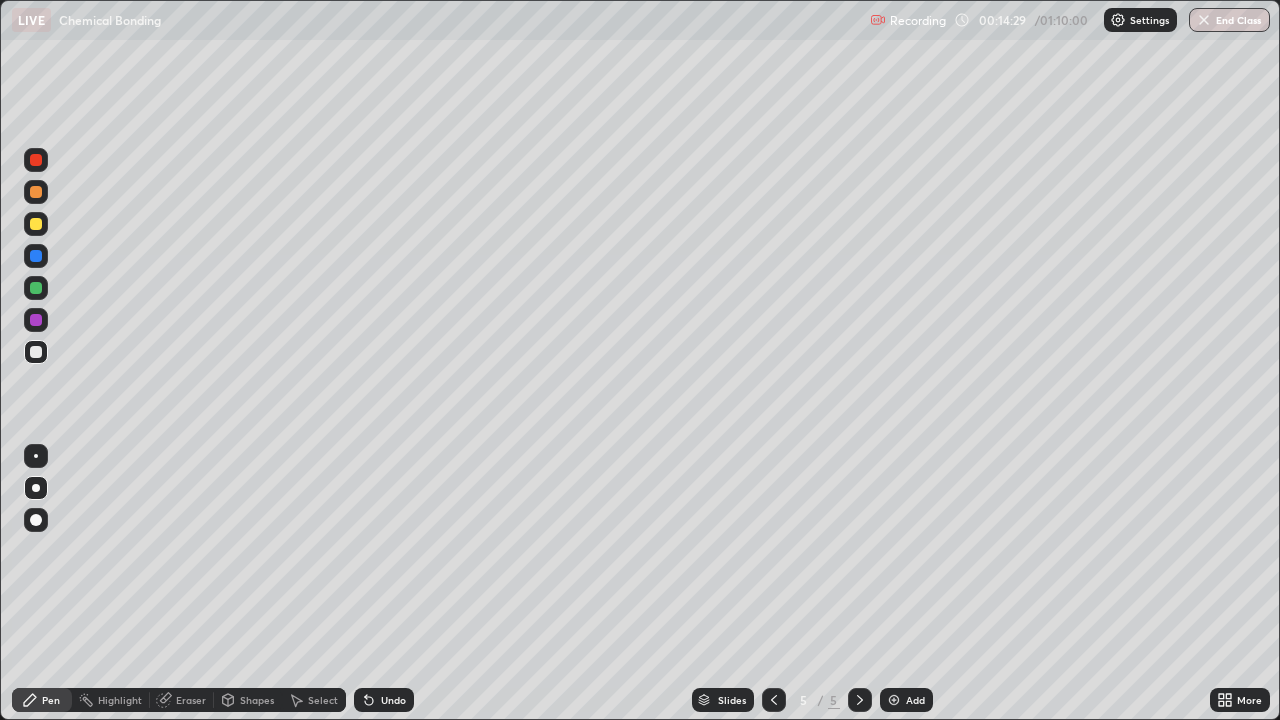 click at bounding box center (36, 224) 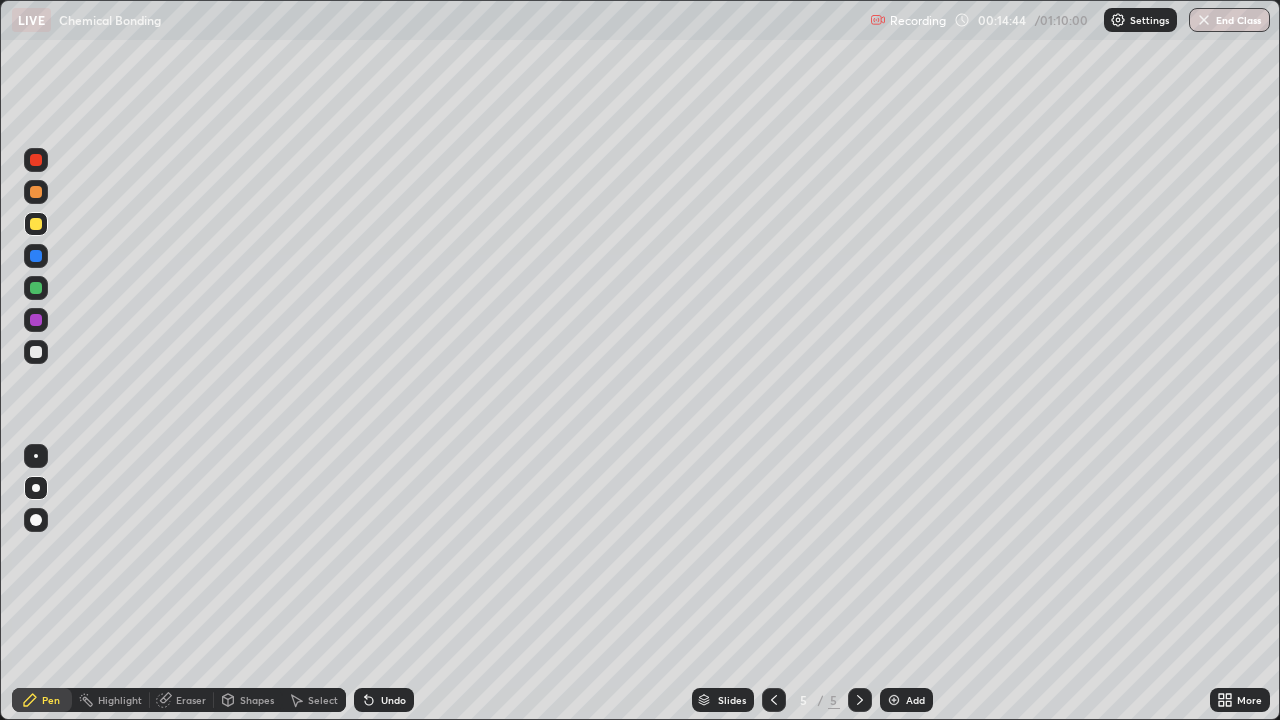 click on "Undo" at bounding box center (384, 700) 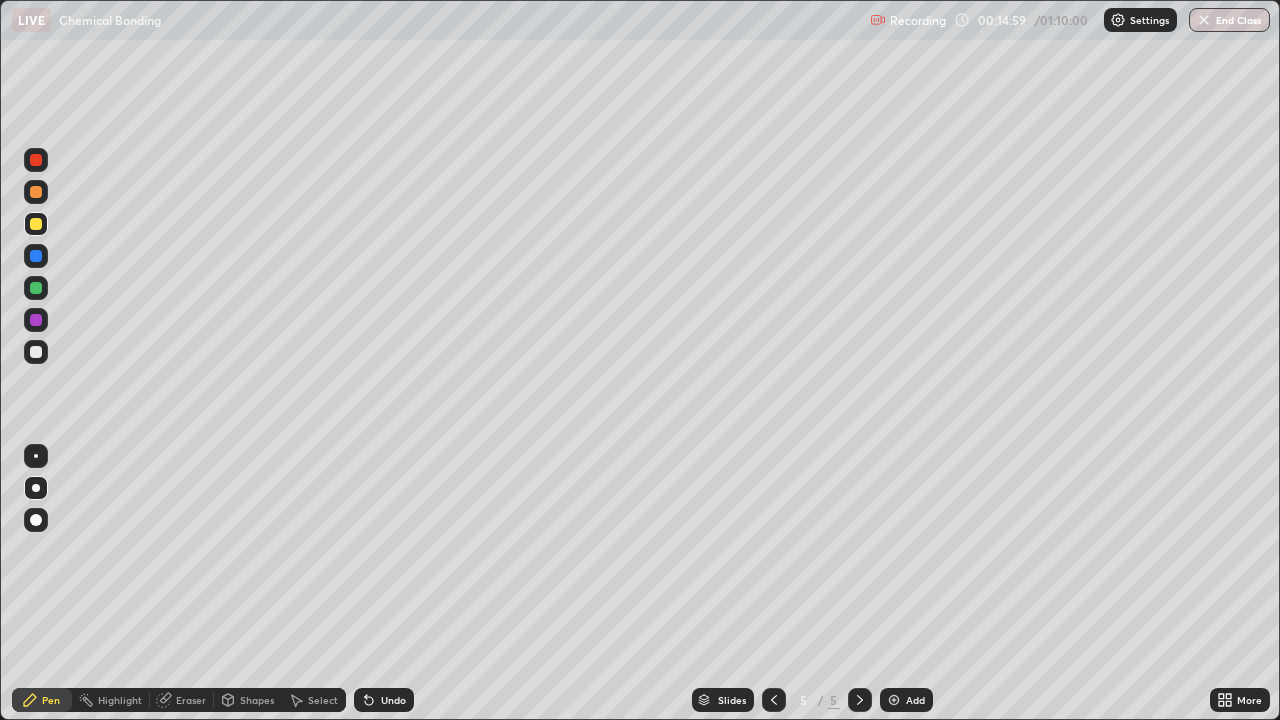 click on "Undo" at bounding box center [384, 700] 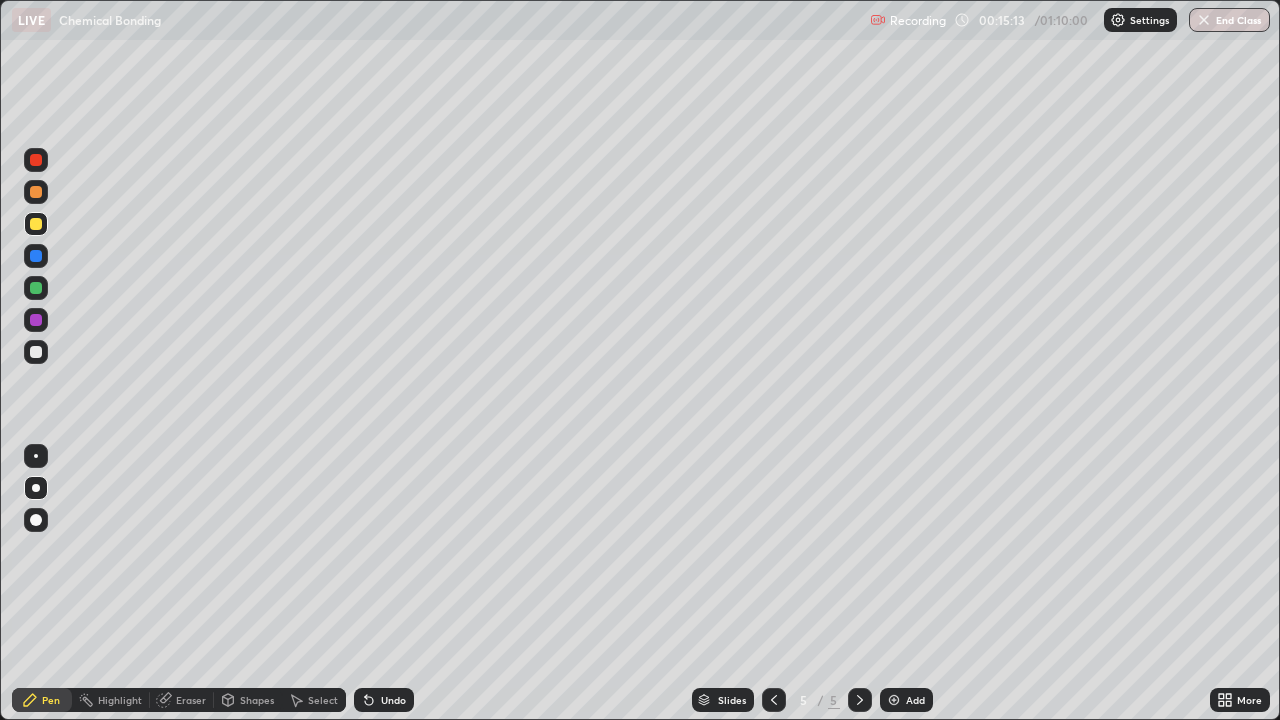 click at bounding box center [36, 288] 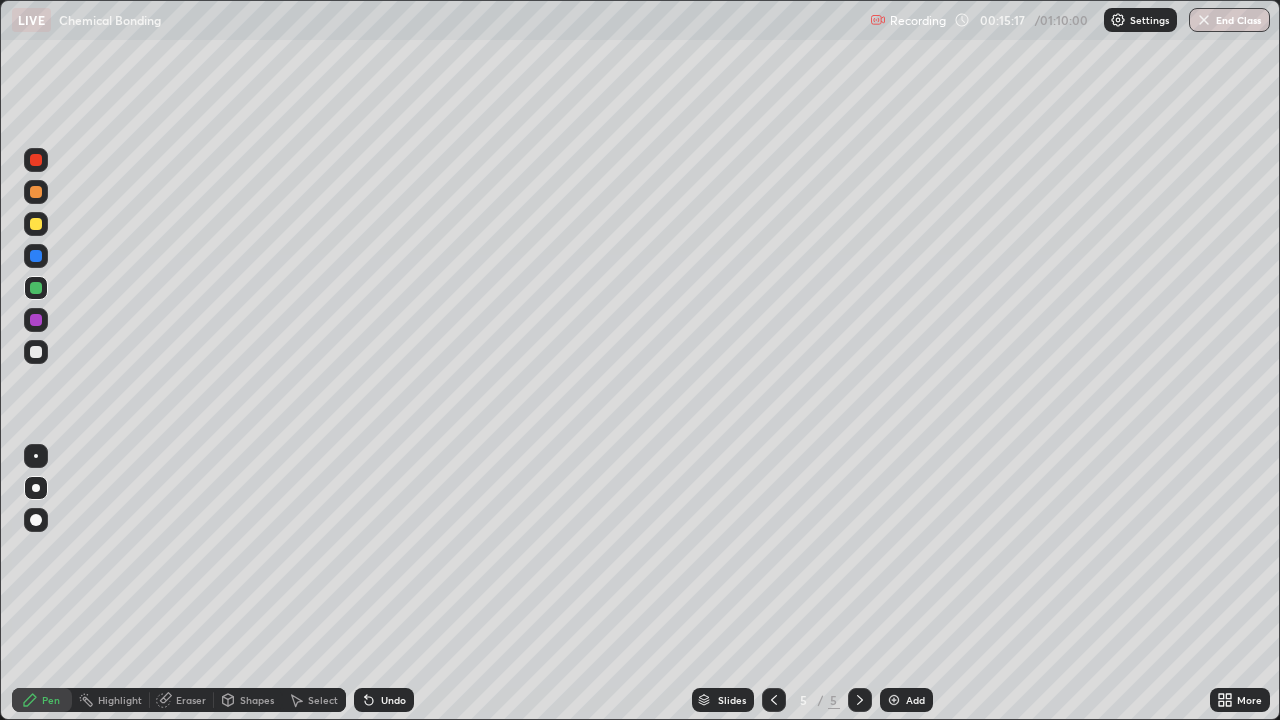 click at bounding box center (36, 288) 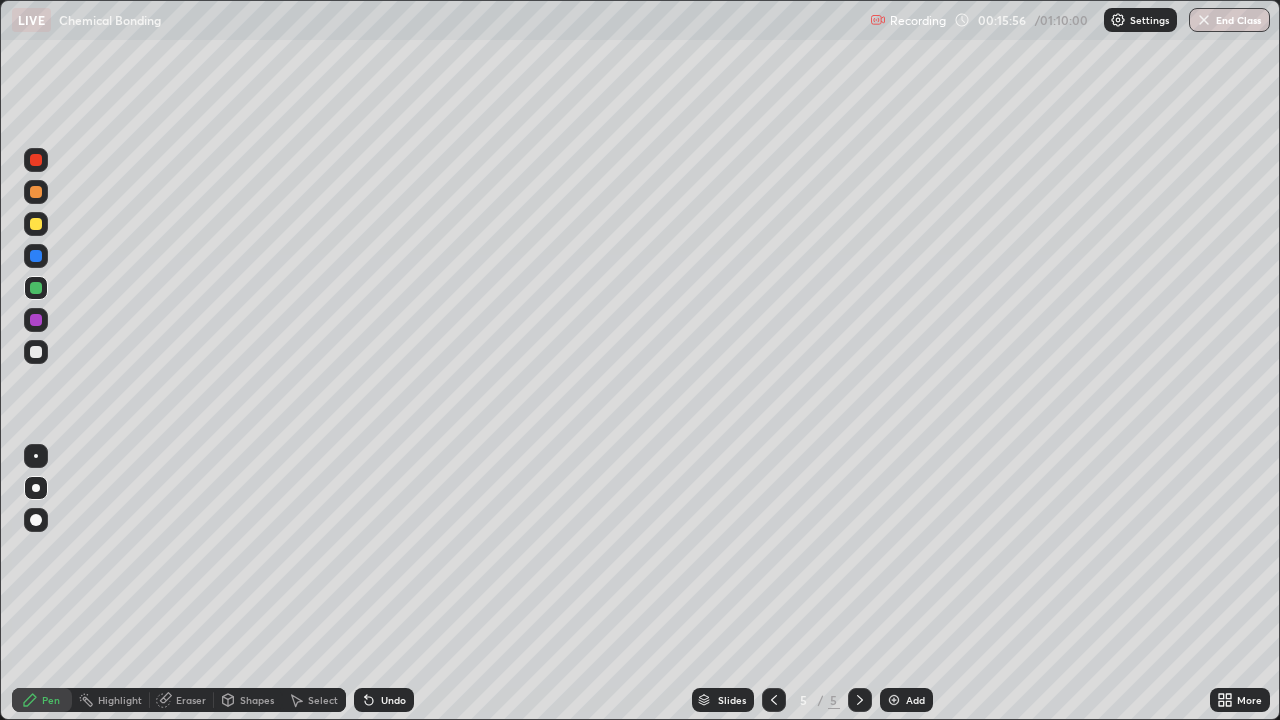 click 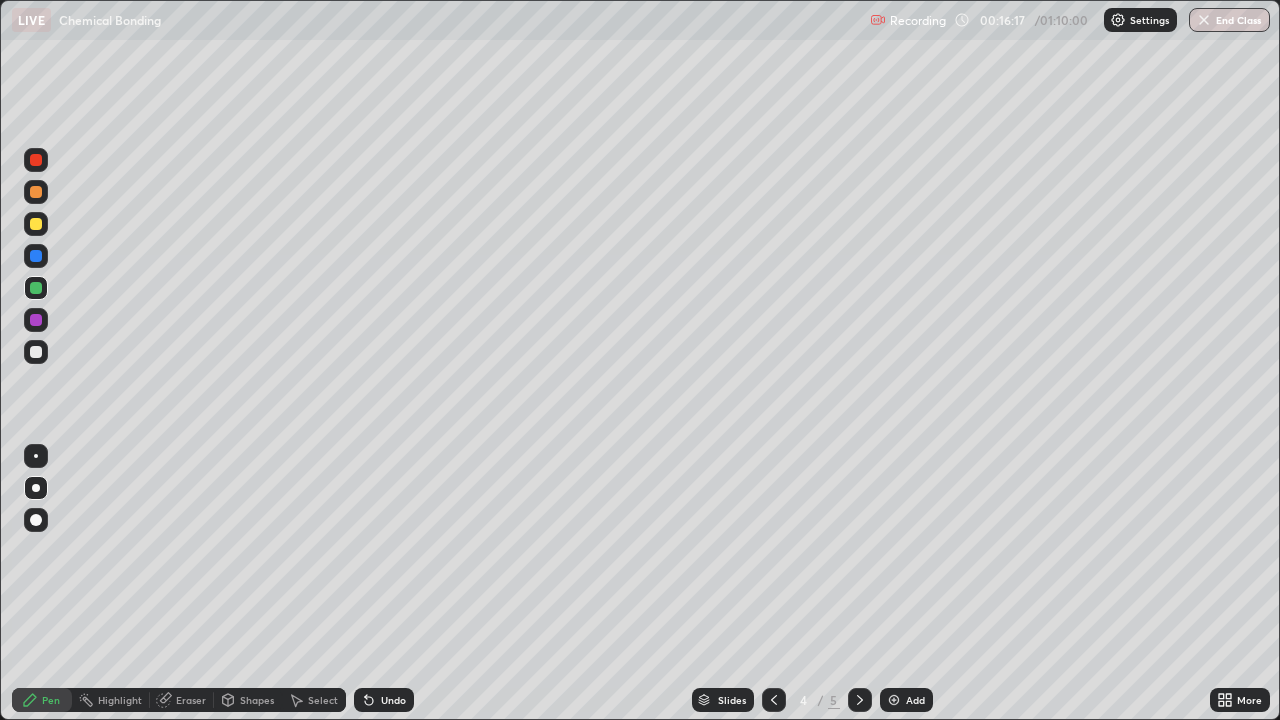 click at bounding box center (36, 320) 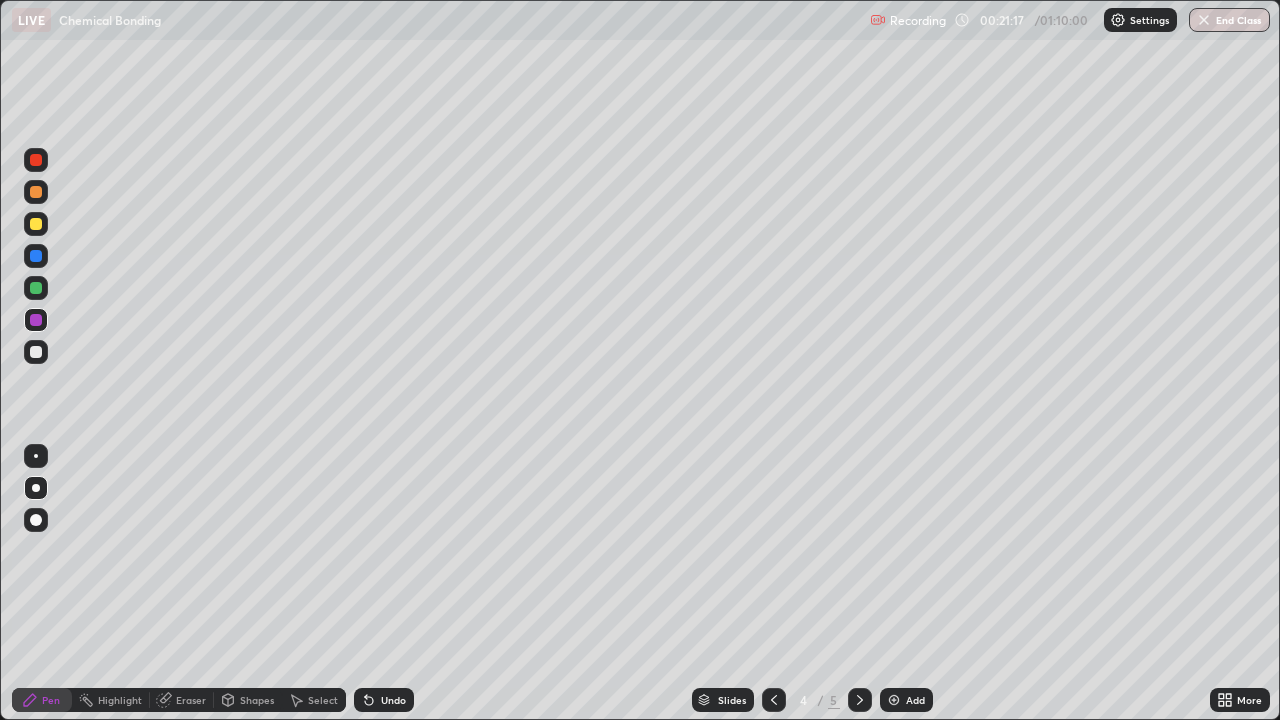 click 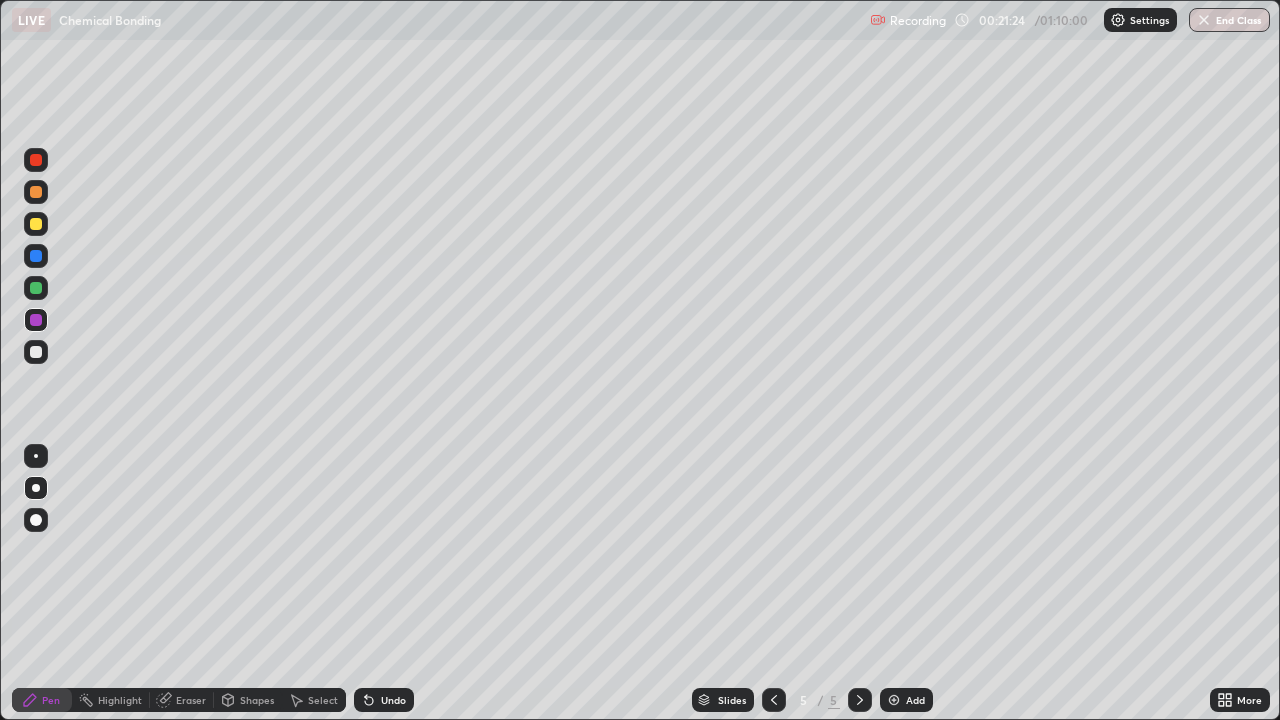 click at bounding box center [894, 700] 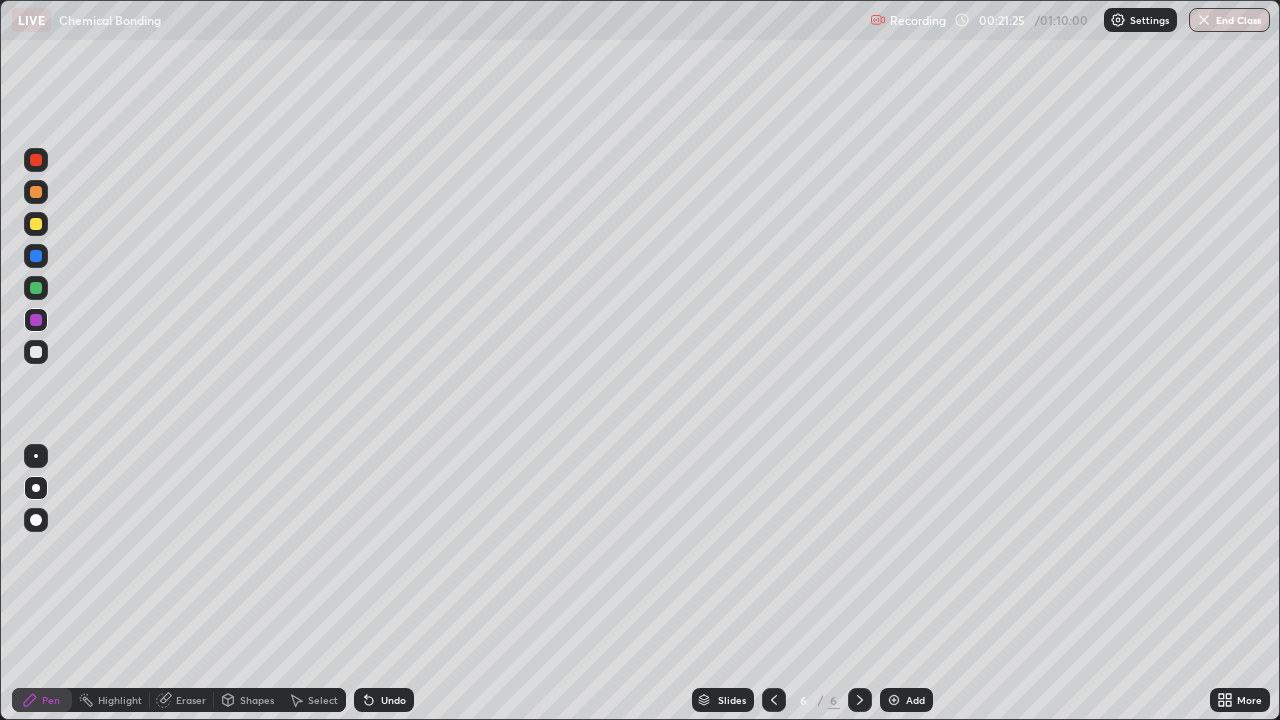 click at bounding box center (36, 352) 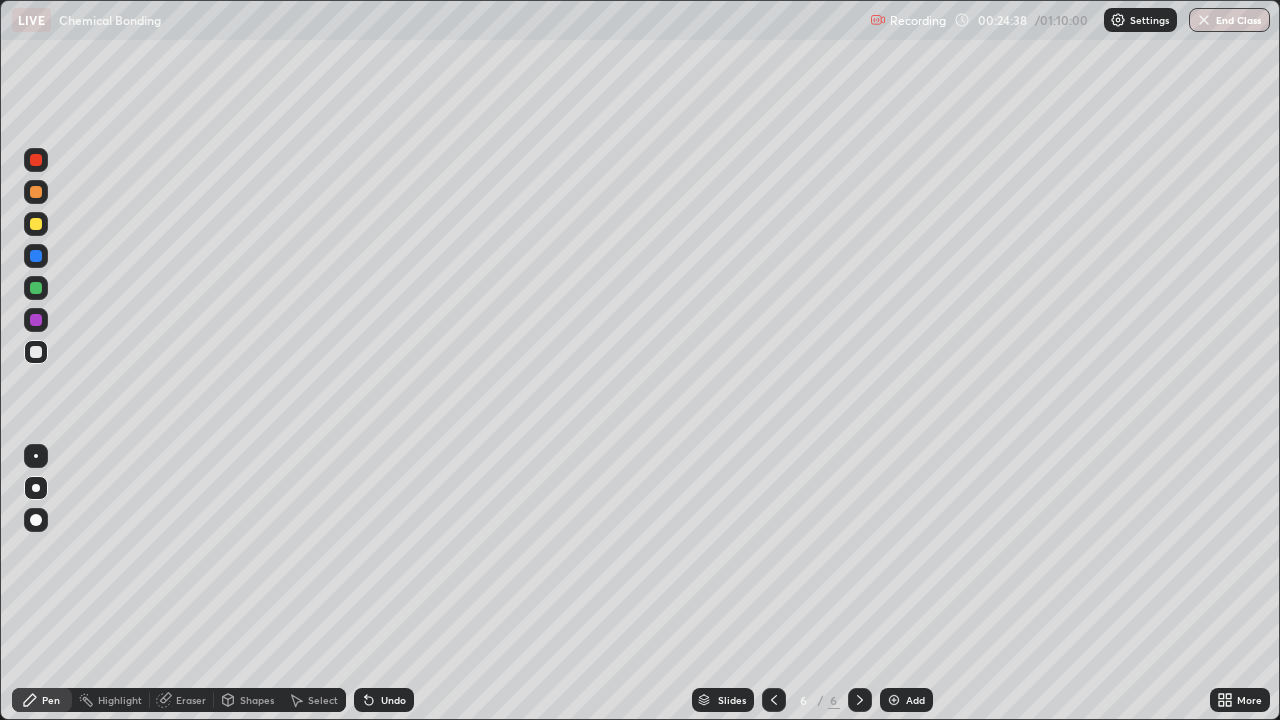 click on "Undo" at bounding box center (393, 700) 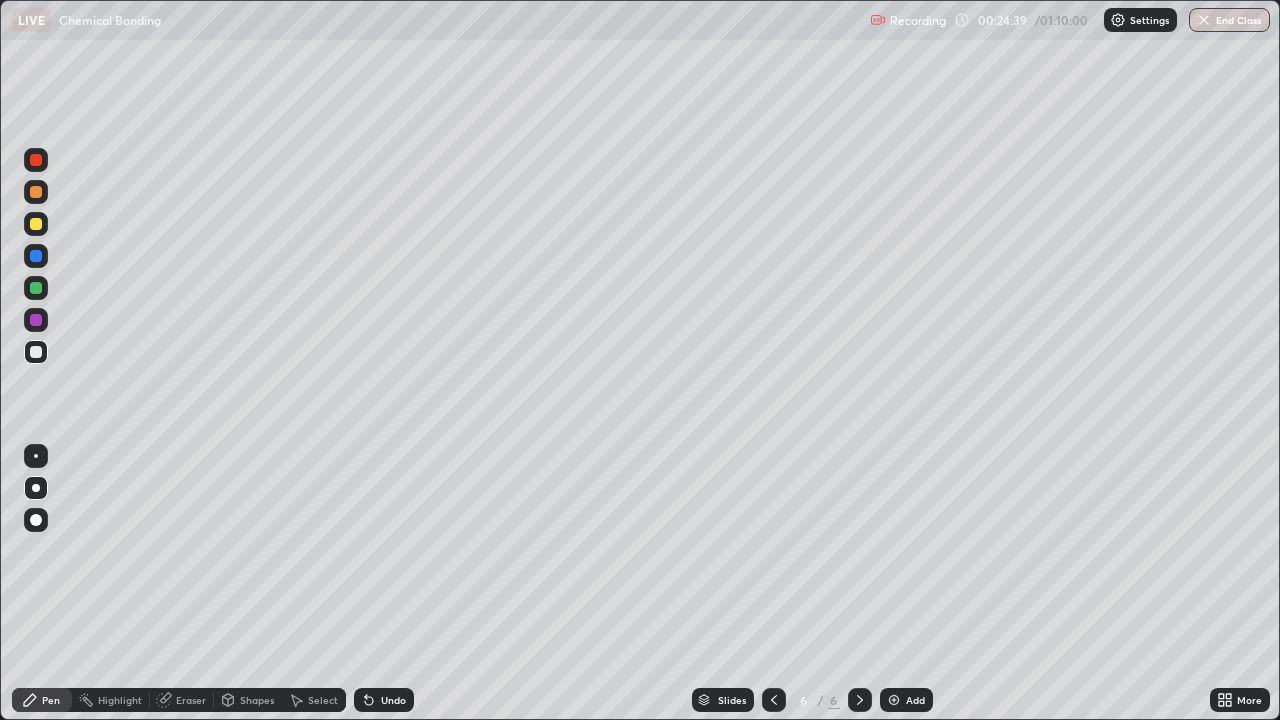 click on "Undo" at bounding box center (384, 700) 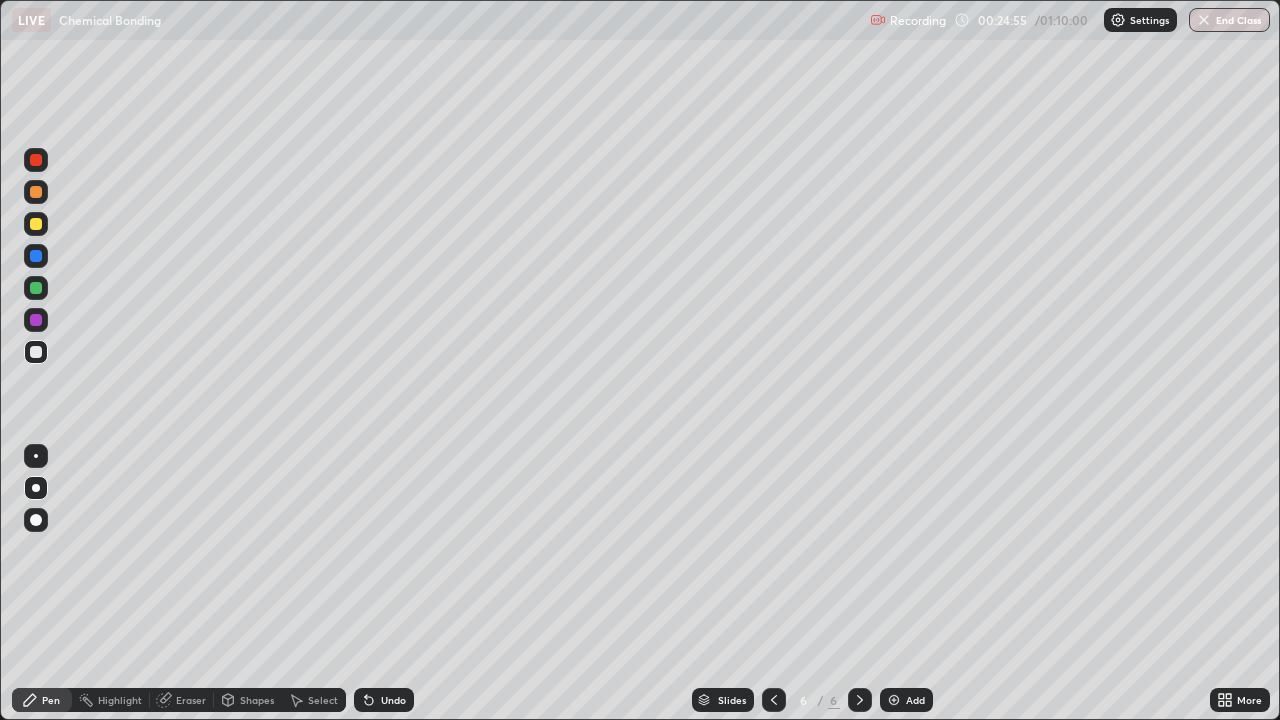 click at bounding box center [36, 224] 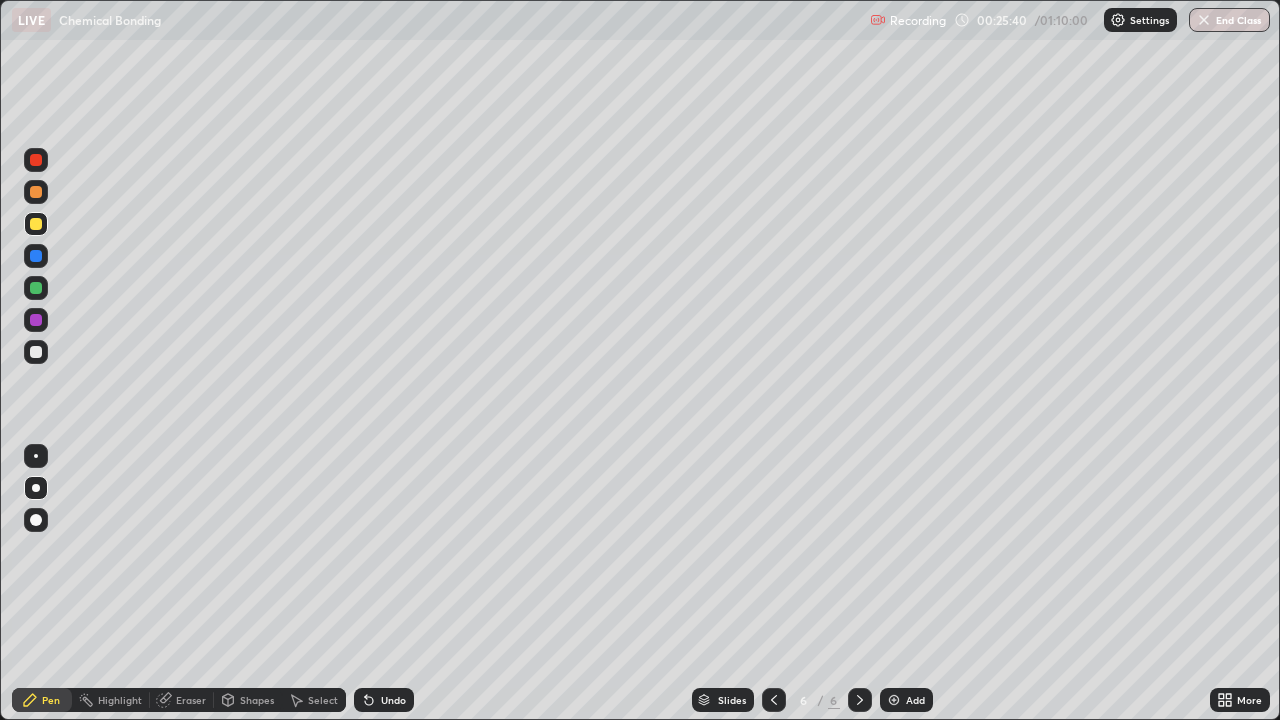 click at bounding box center (36, 288) 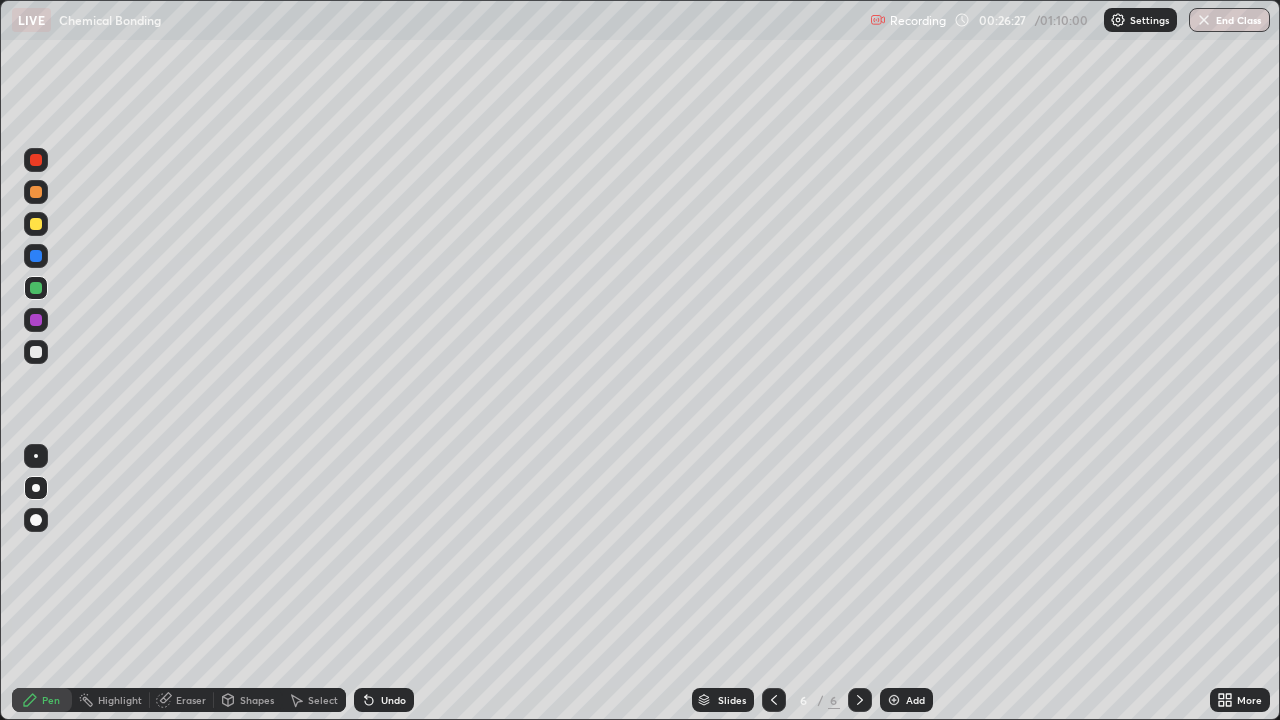 click at bounding box center [36, 320] 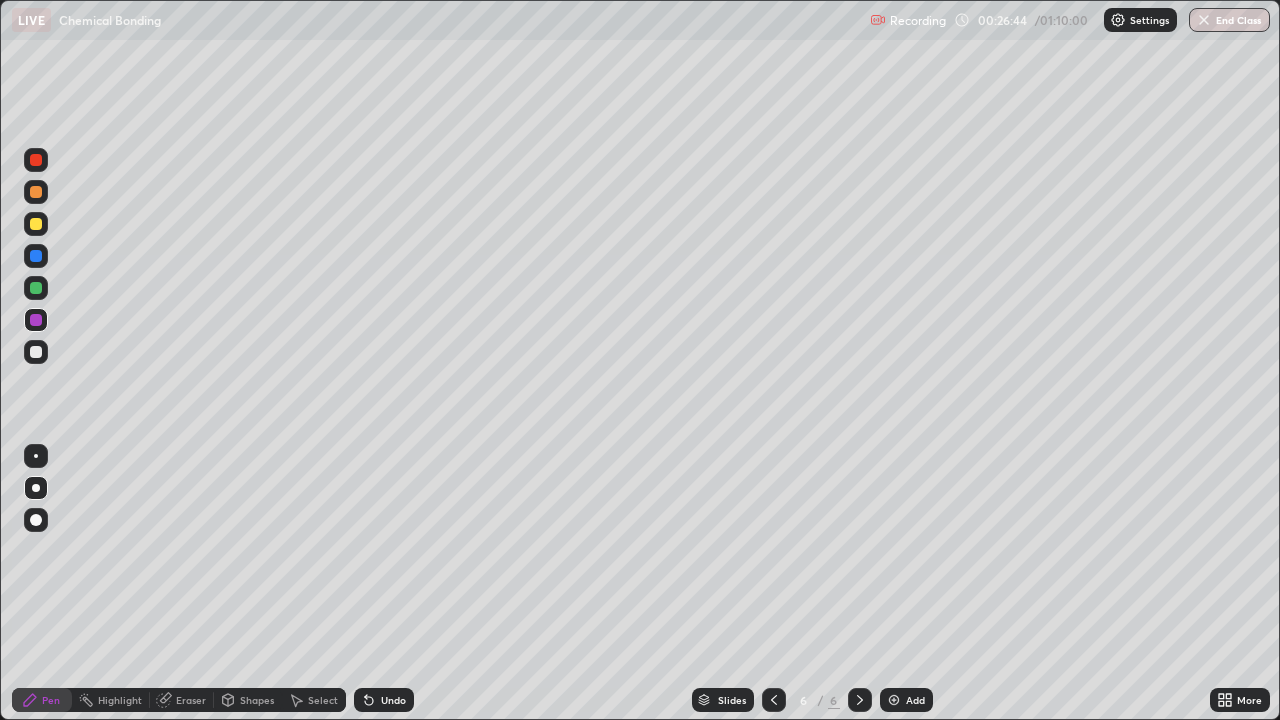 click at bounding box center (36, 256) 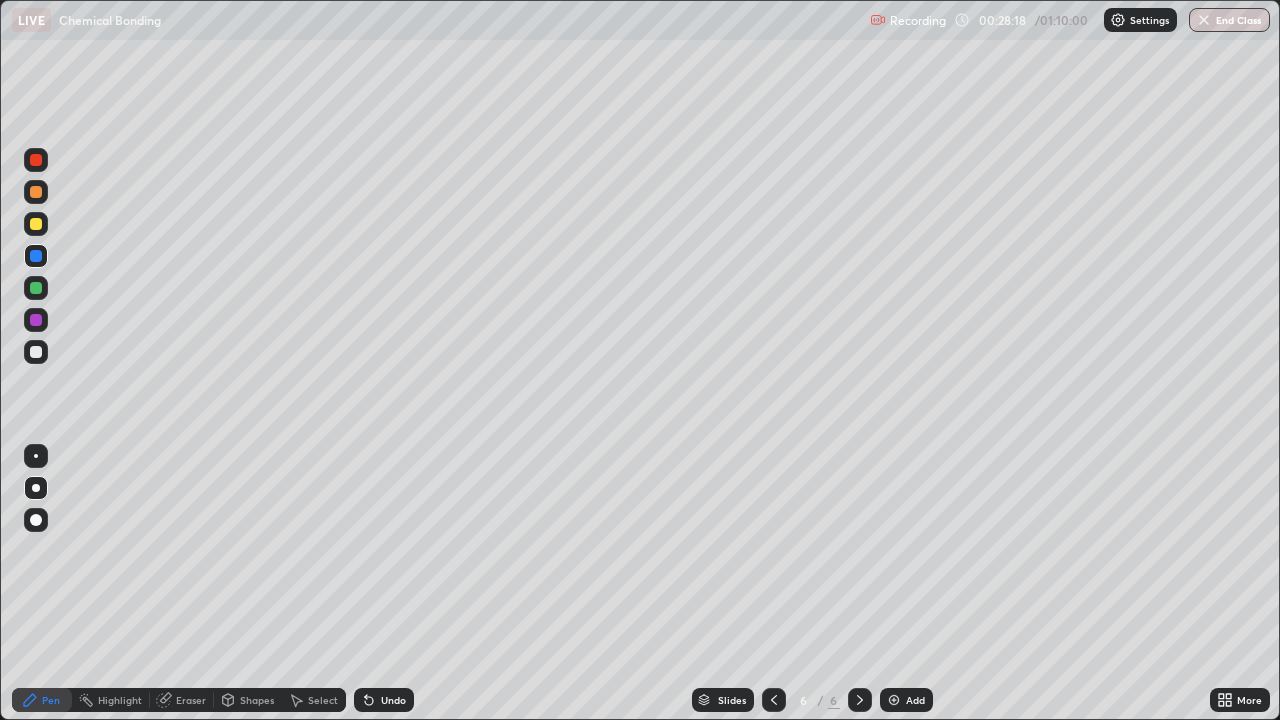 click at bounding box center (36, 352) 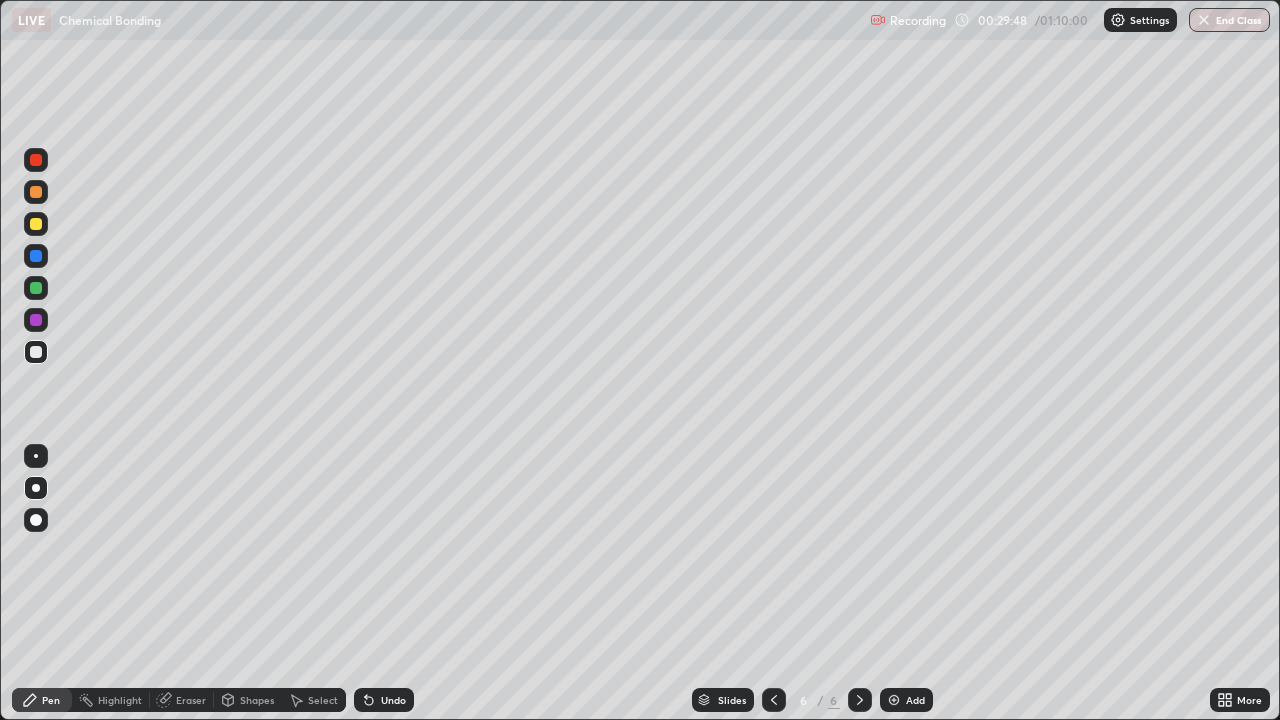 click at bounding box center [36, 192] 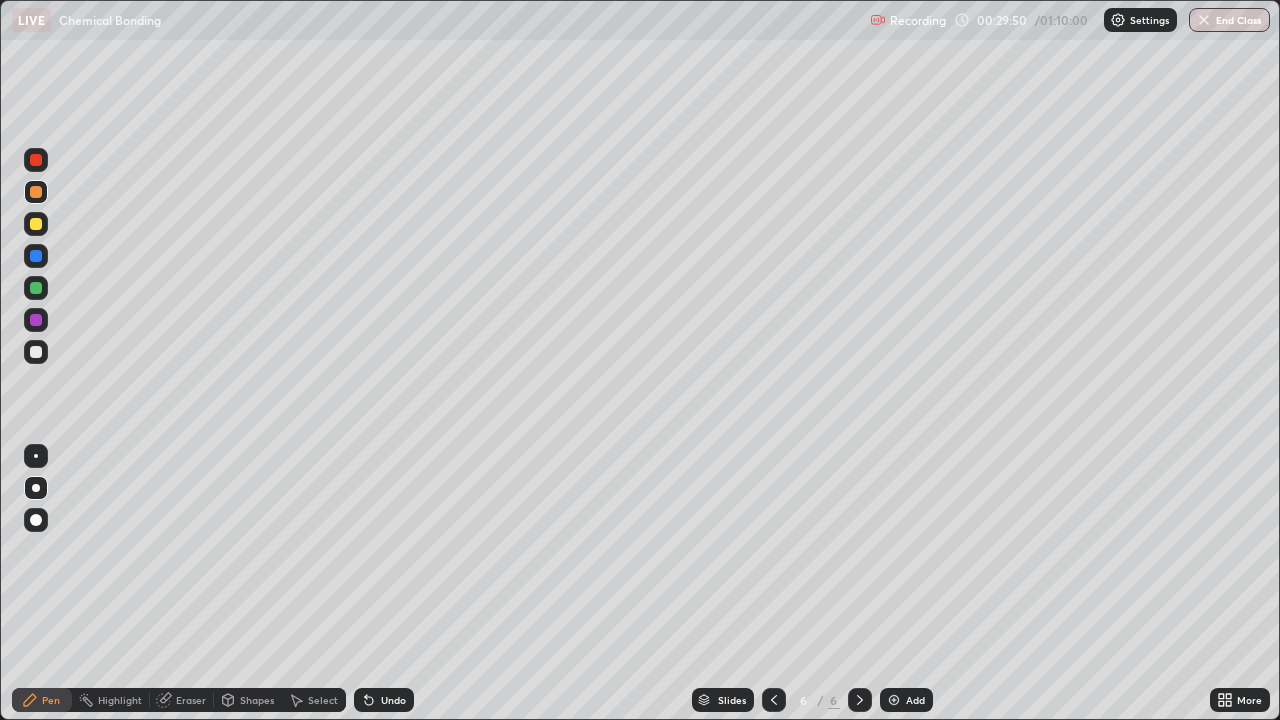click on "Undo" at bounding box center (384, 700) 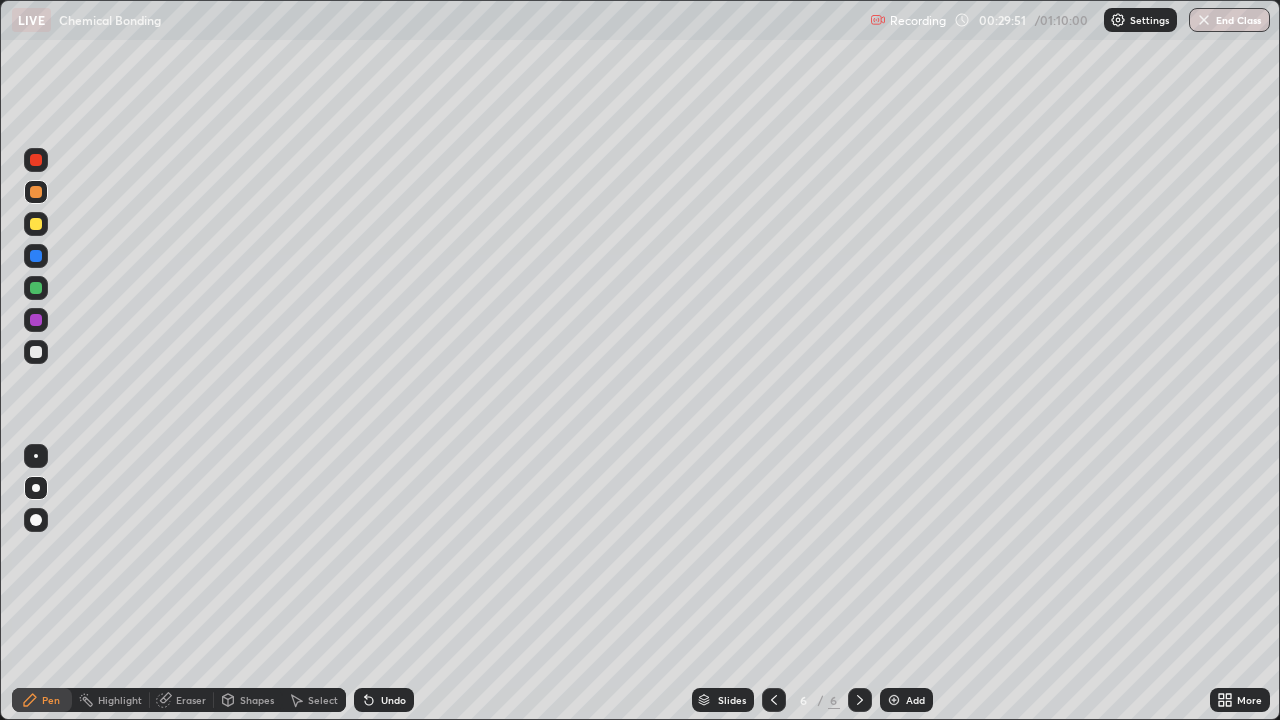 click on "Undo" at bounding box center (380, 700) 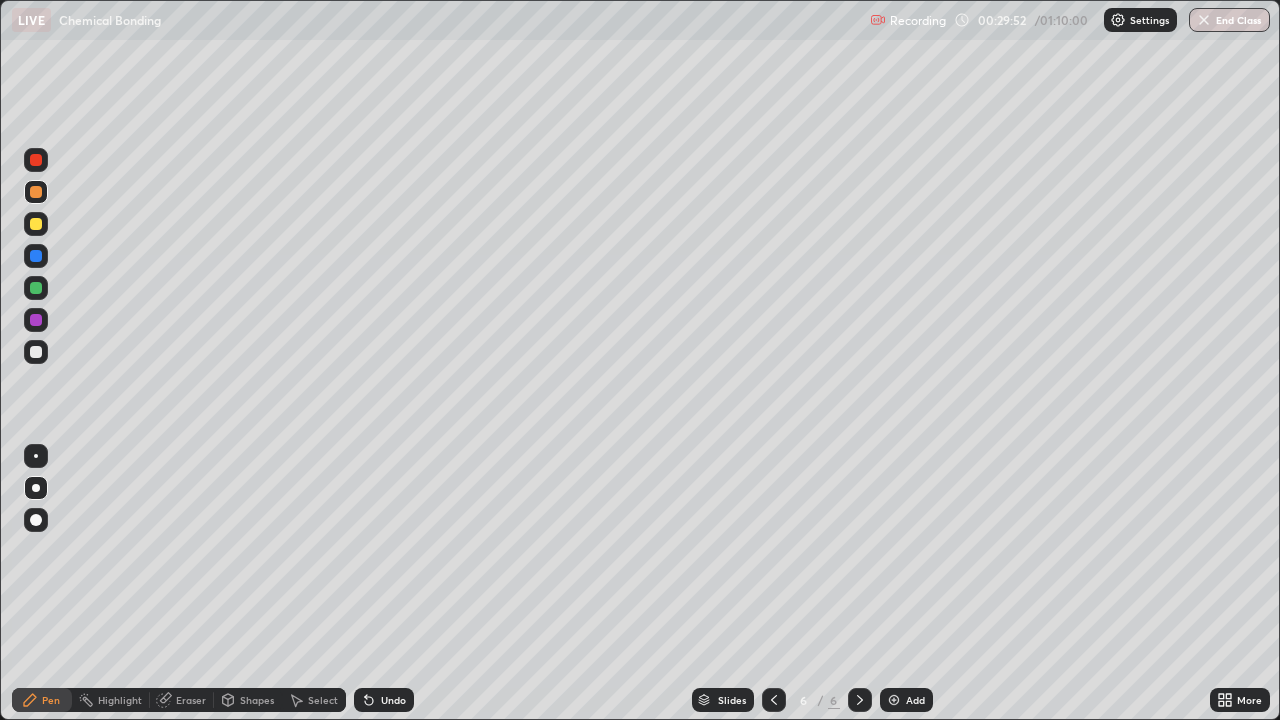 click on "Undo" at bounding box center [384, 700] 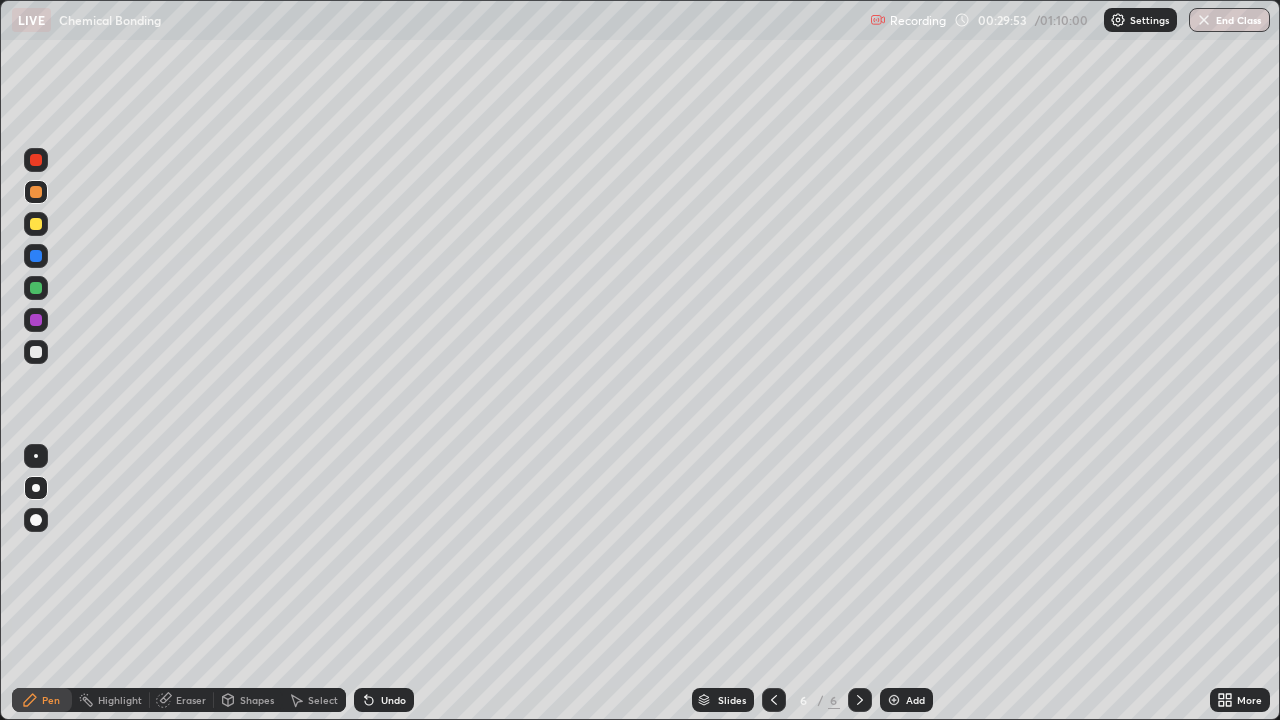 click on "Shapes" at bounding box center [257, 700] 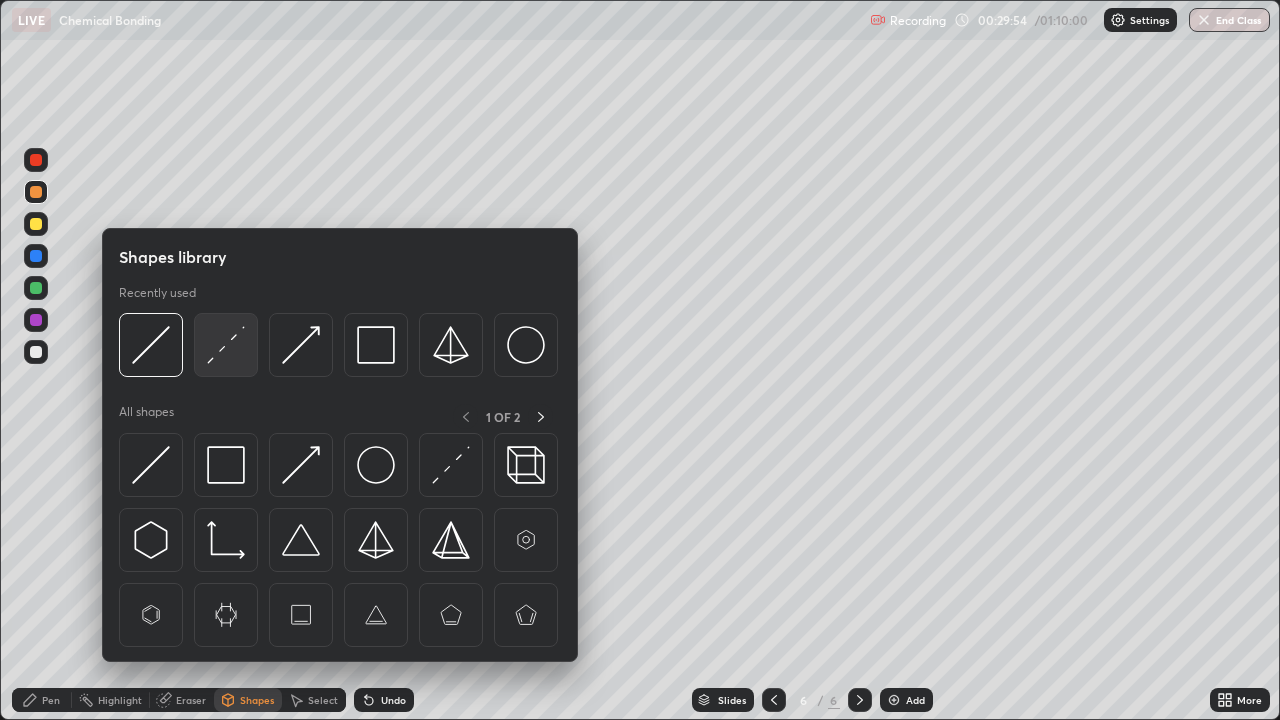 click at bounding box center (226, 345) 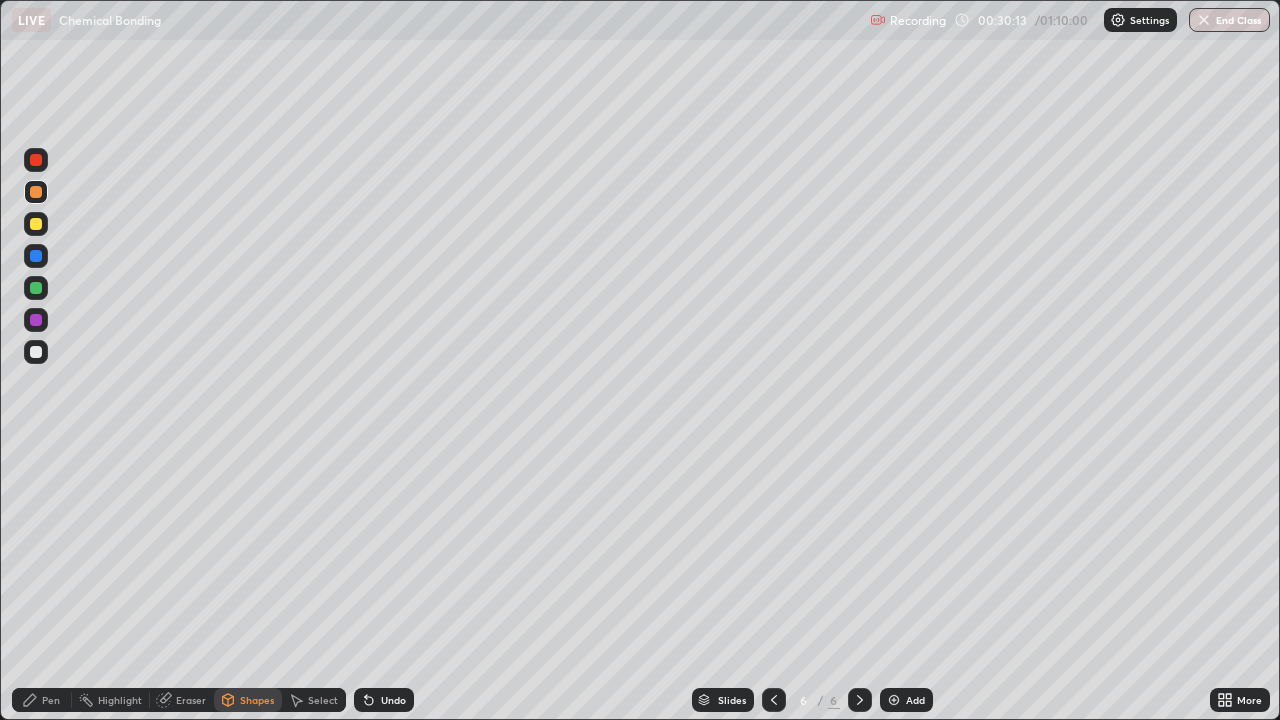click at bounding box center (36, 160) 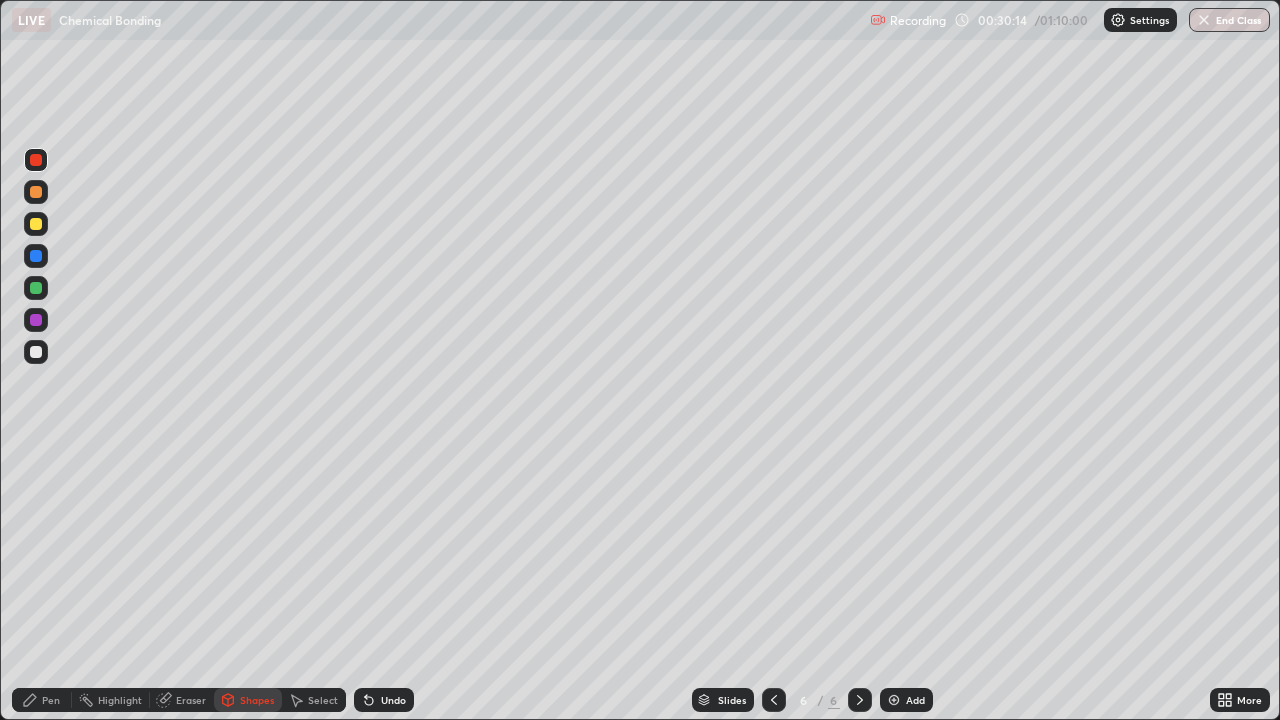 click at bounding box center (36, 224) 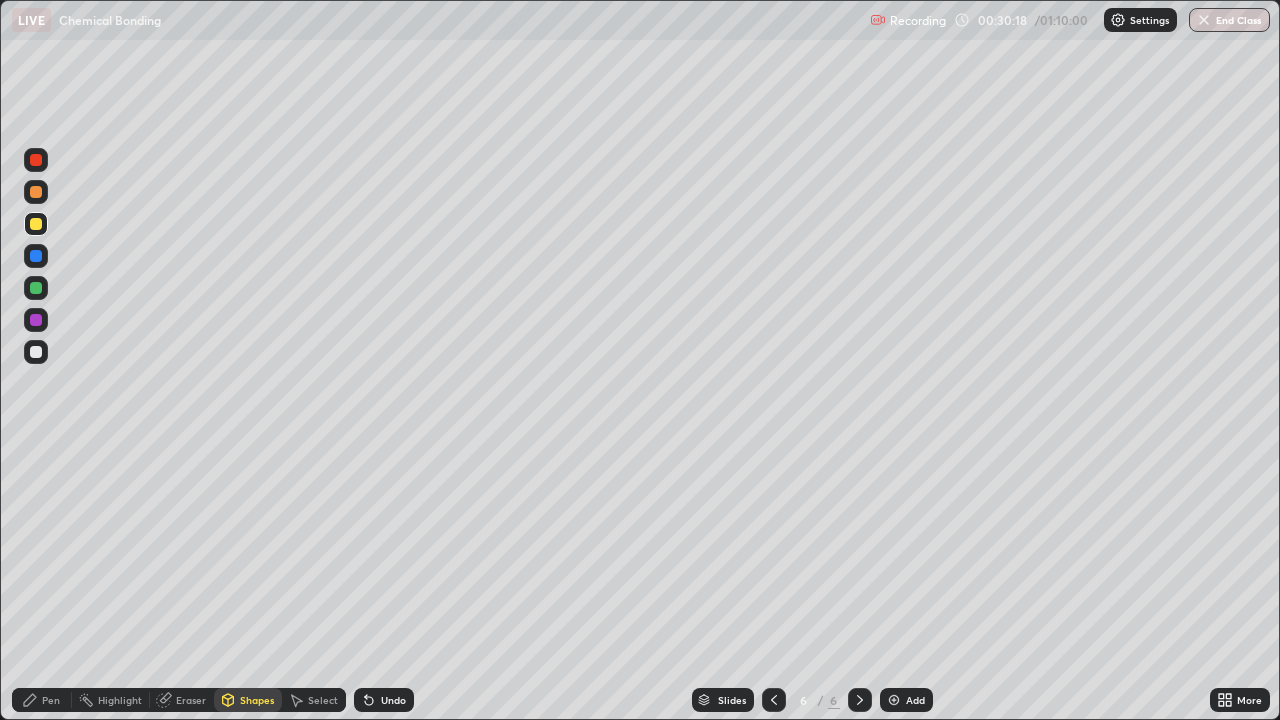 click on "Pen" at bounding box center [51, 700] 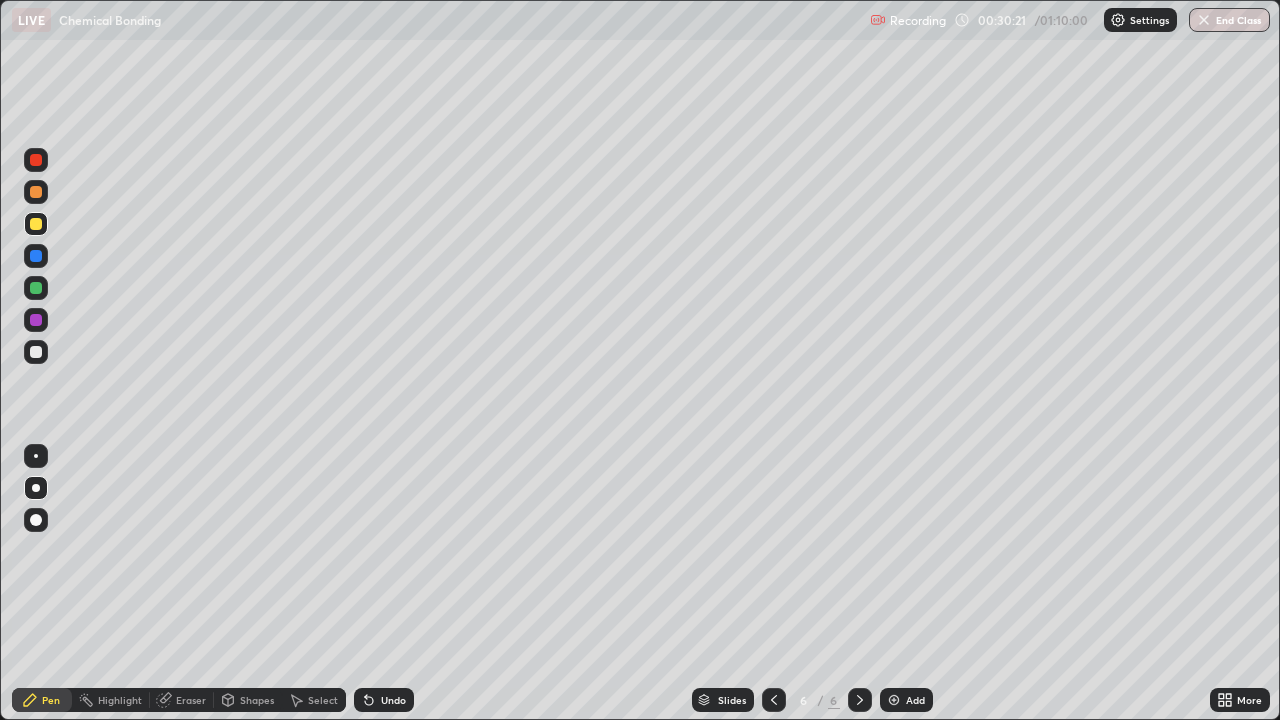 click on "Undo" at bounding box center [393, 700] 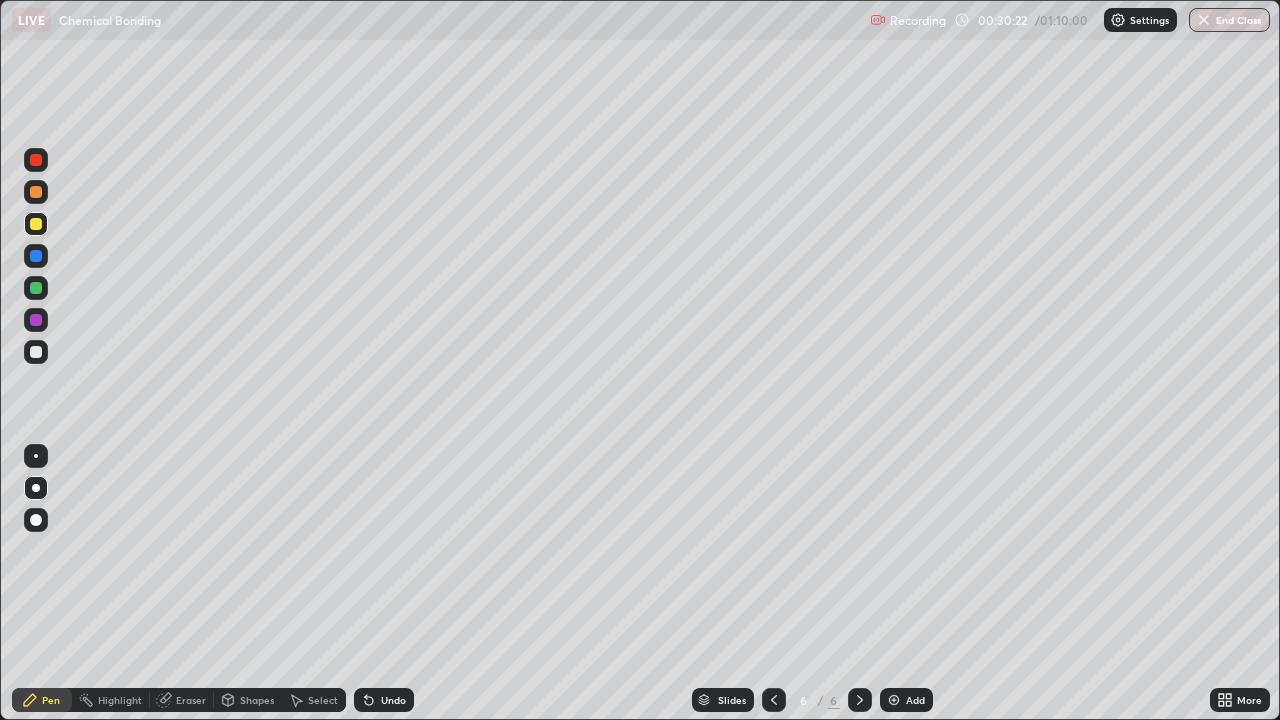 click at bounding box center [36, 352] 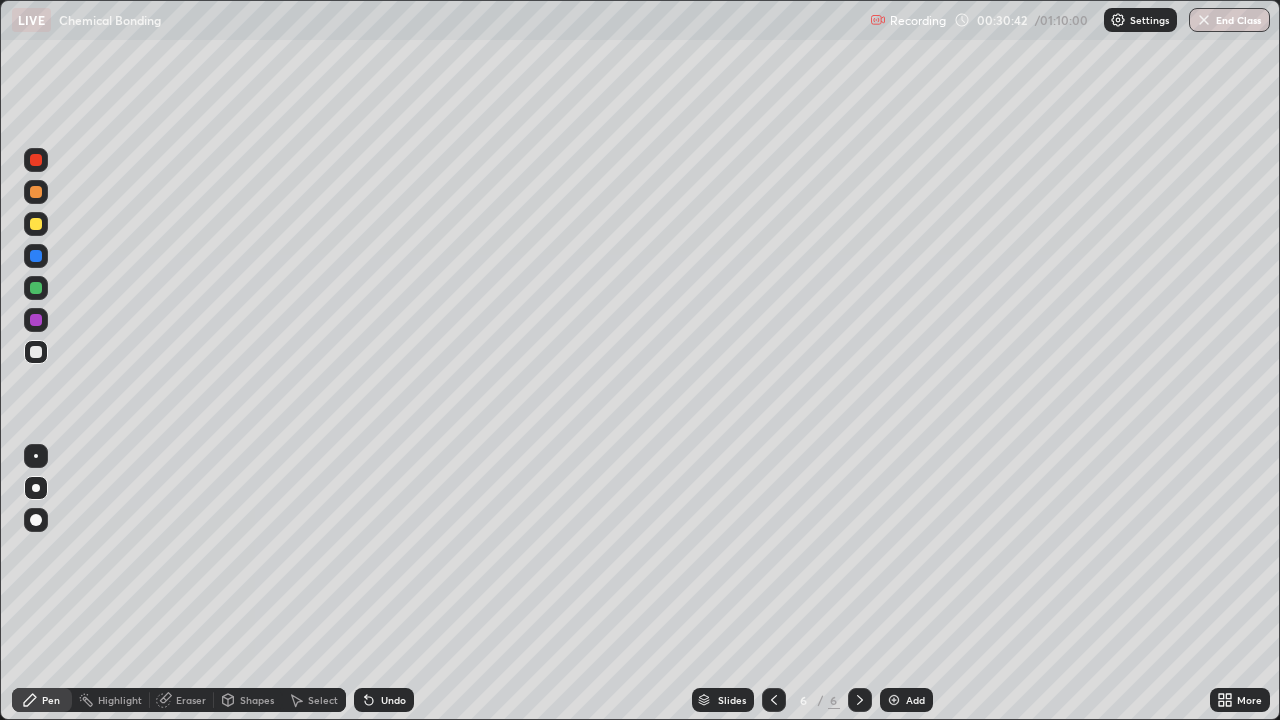 click at bounding box center [36, 160] 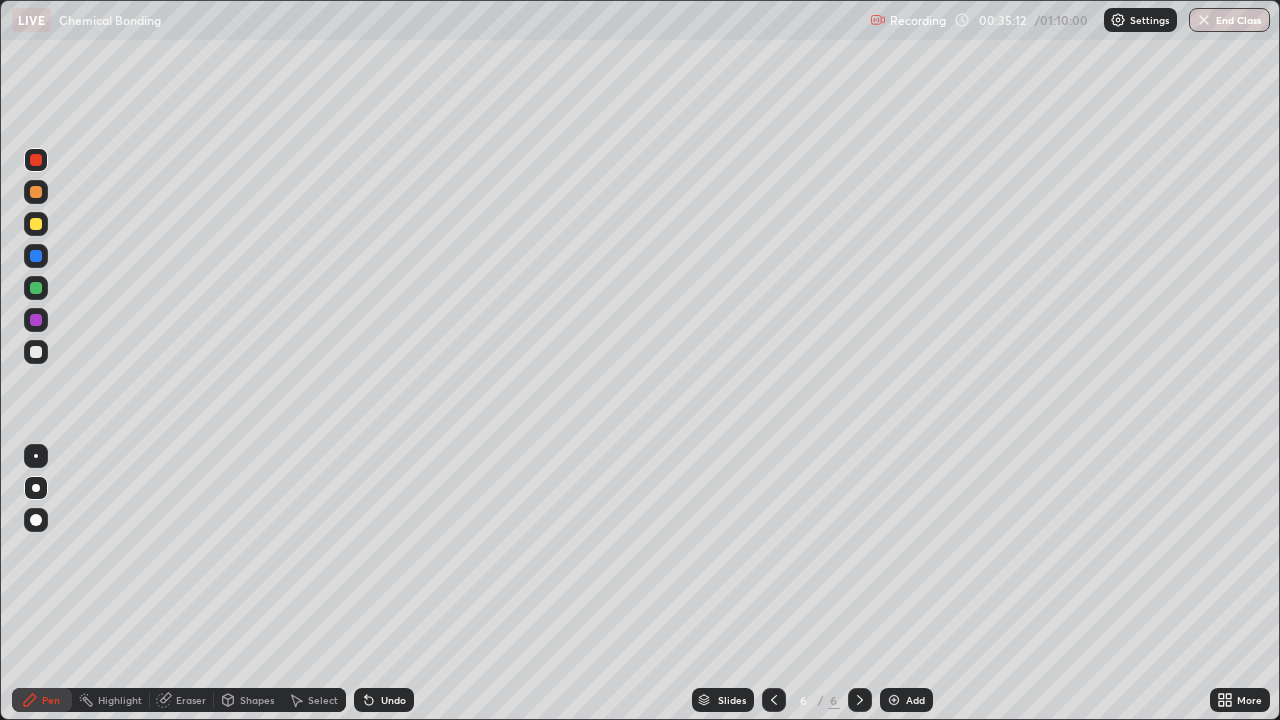 click on "Add" at bounding box center (906, 700) 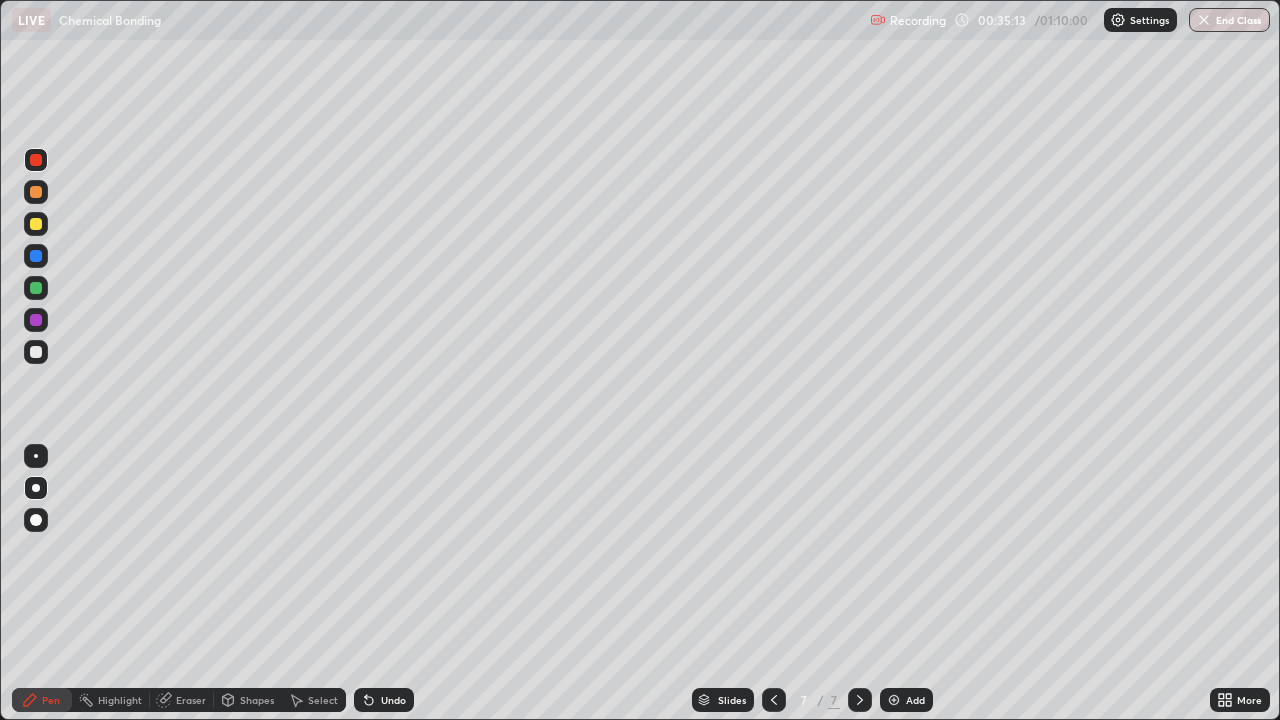 click at bounding box center (36, 352) 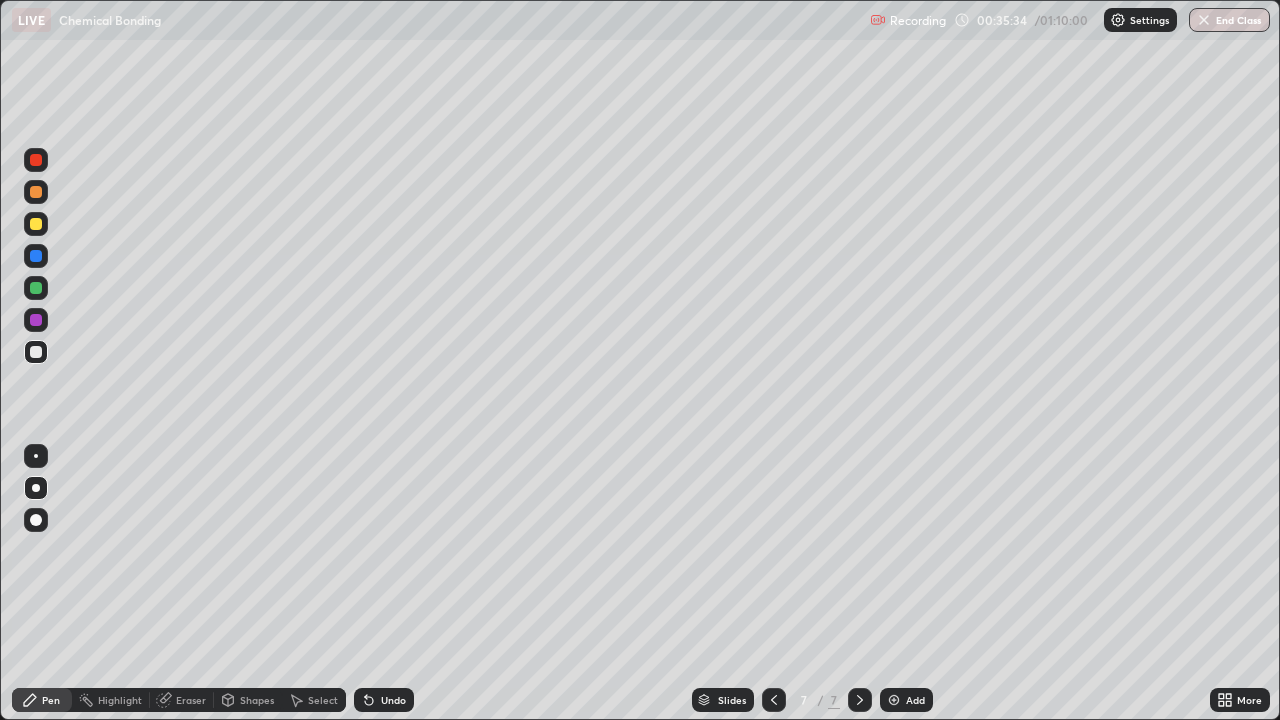 click on "Shapes" at bounding box center [248, 700] 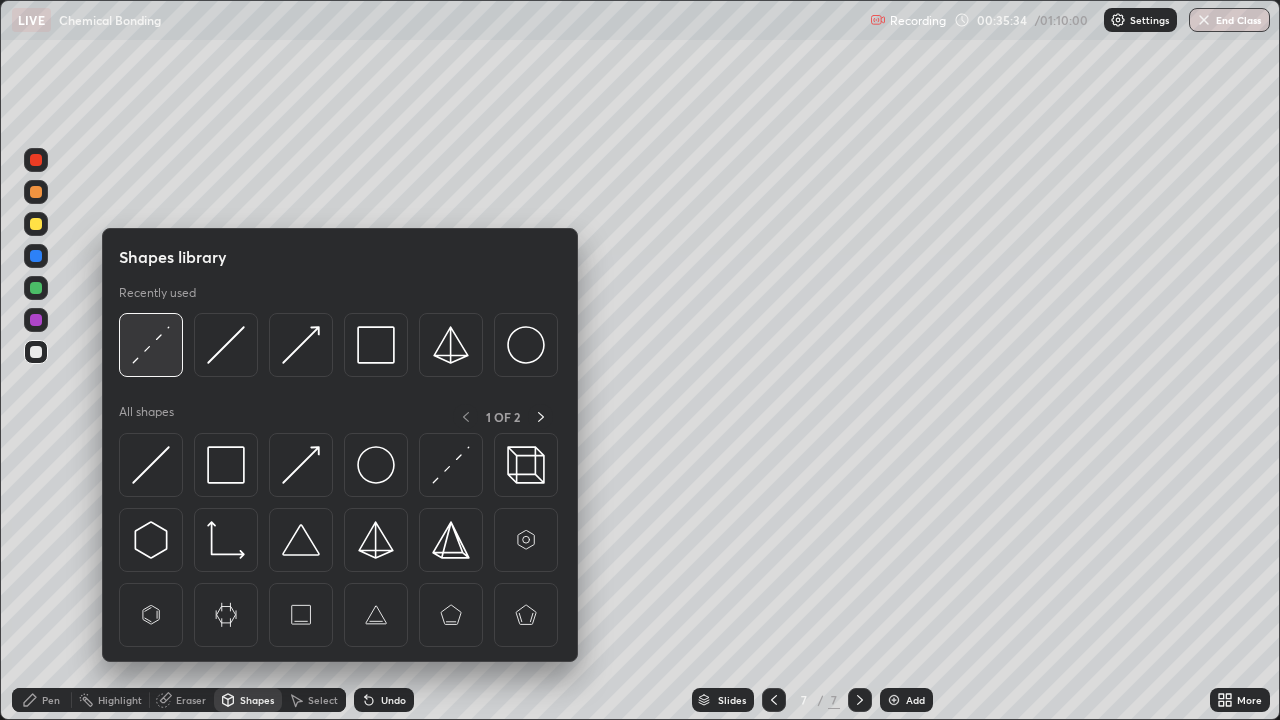 click at bounding box center (151, 345) 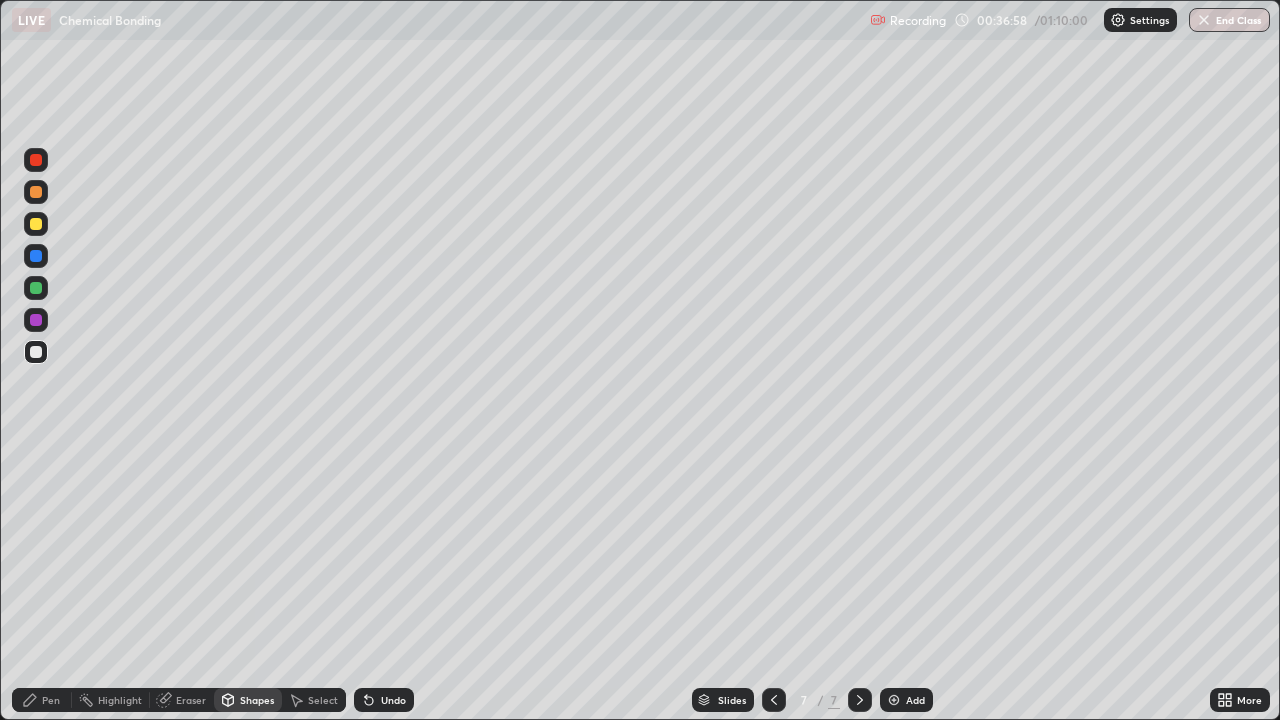 click at bounding box center (36, 352) 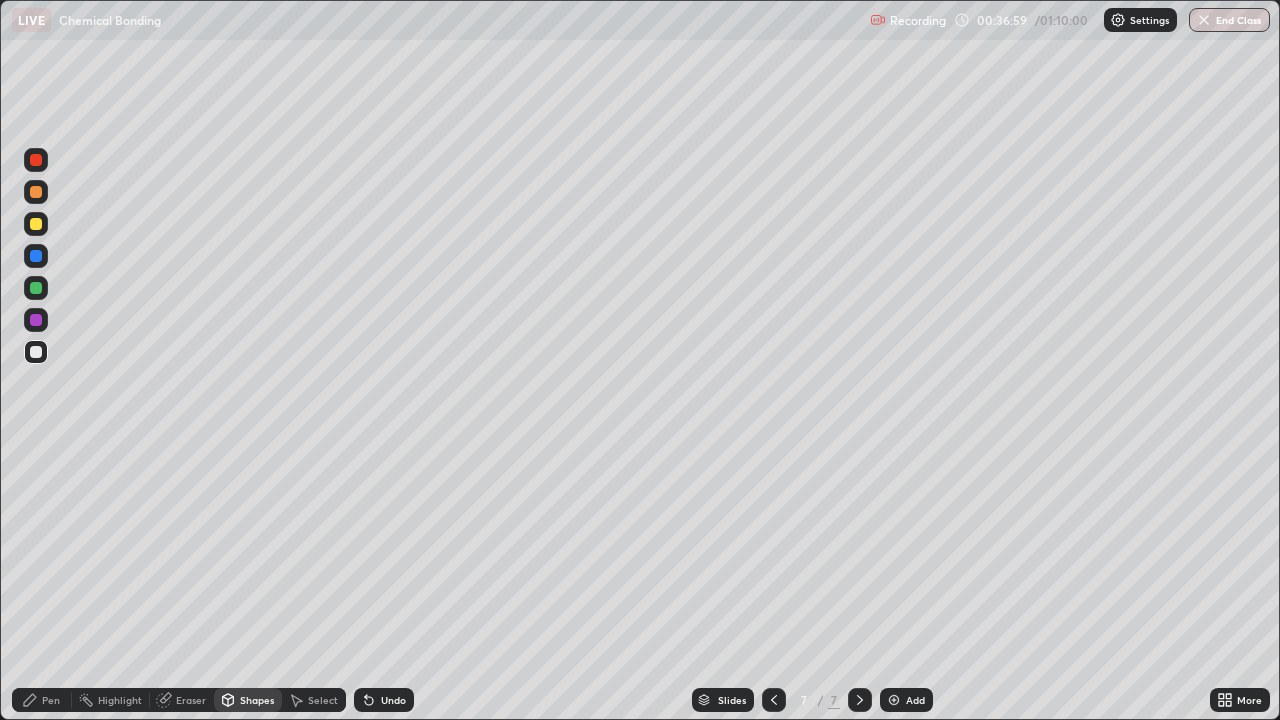 click at bounding box center (36, 288) 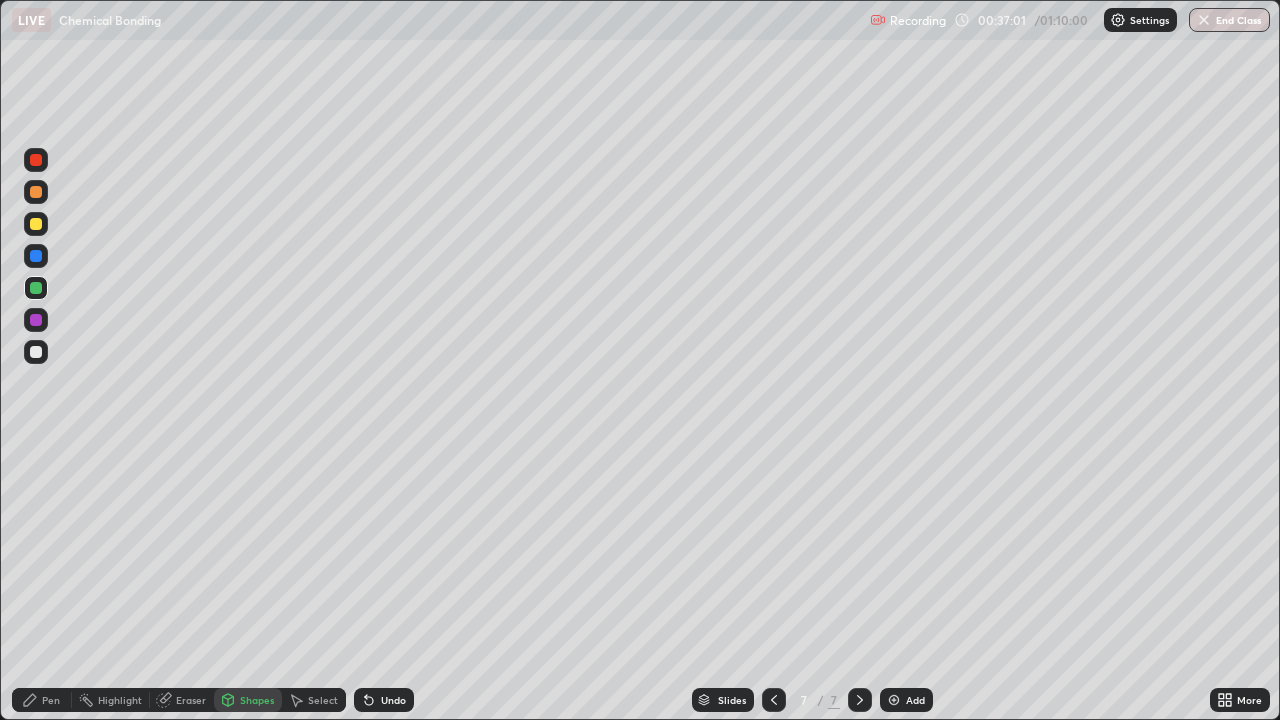 click on "Undo" at bounding box center [393, 700] 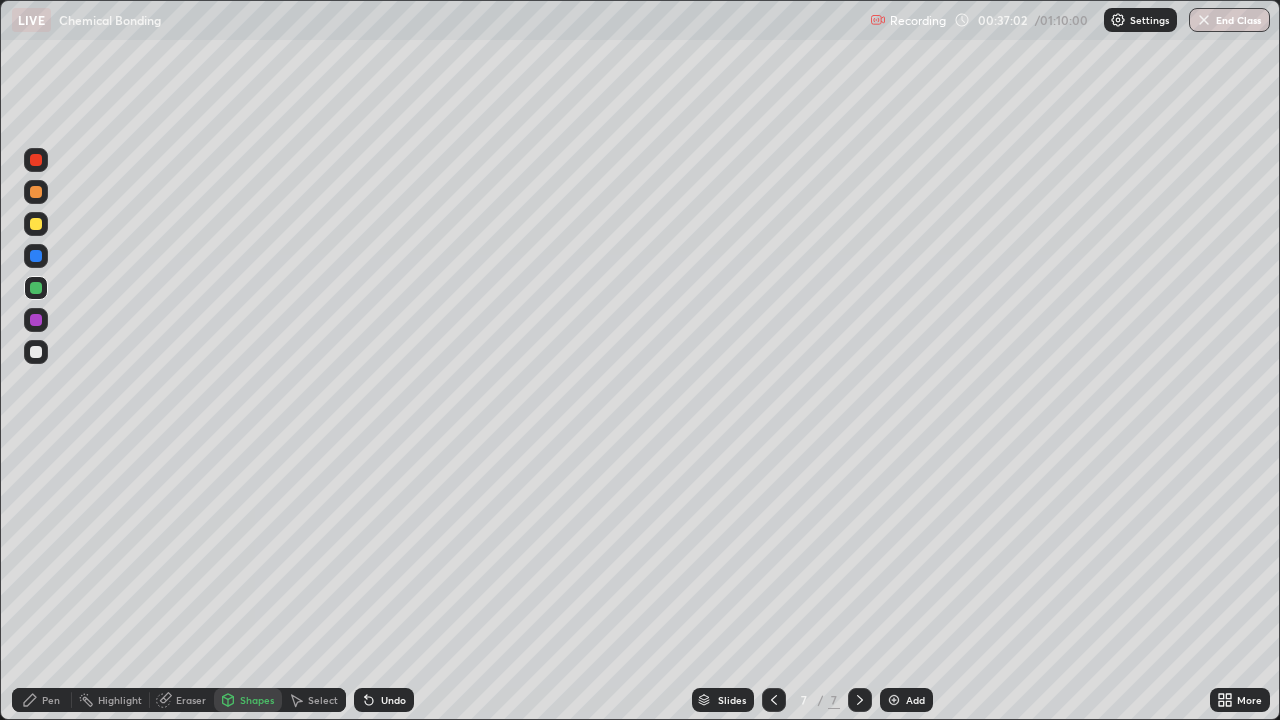 click on "Pen" at bounding box center [51, 700] 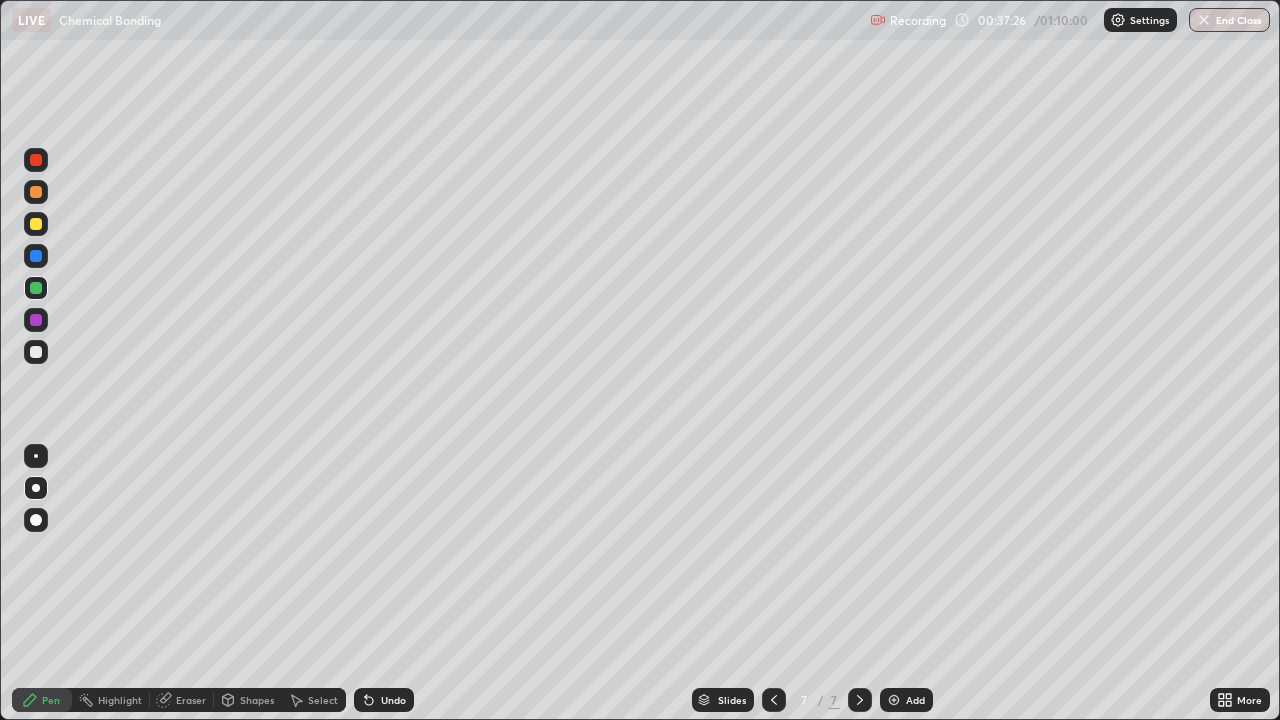 click at bounding box center [36, 288] 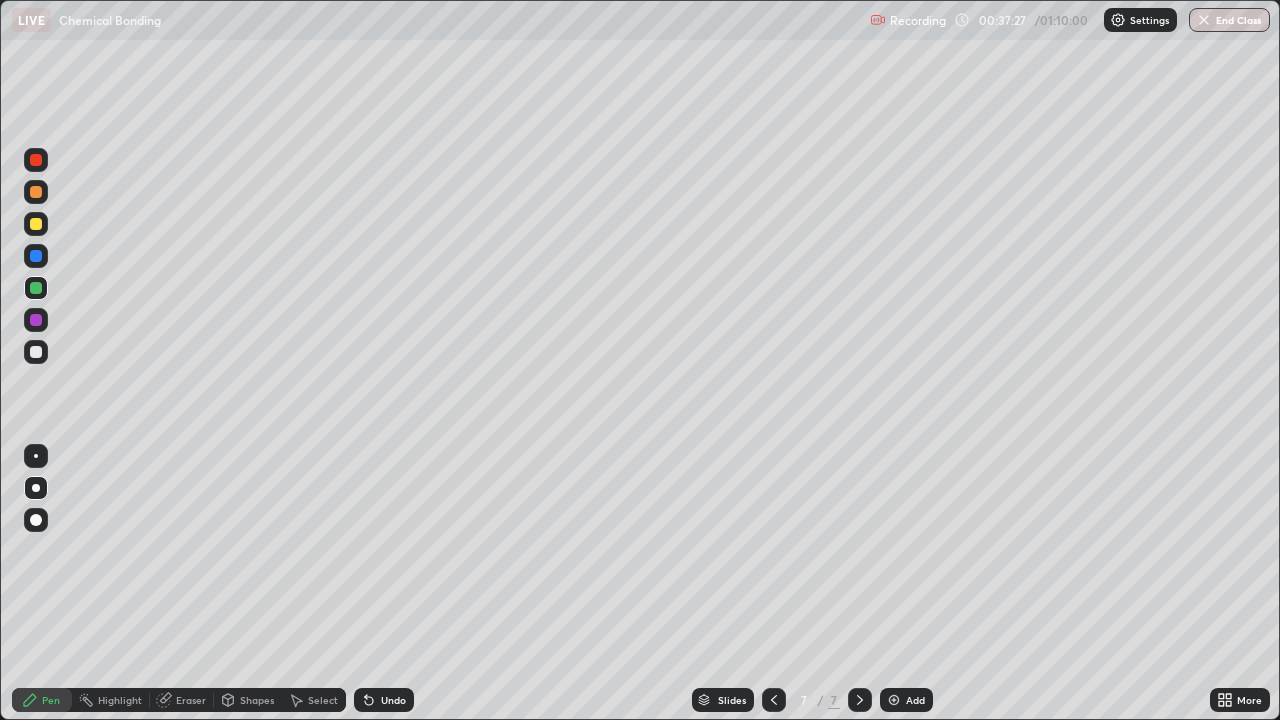 click at bounding box center [36, 320] 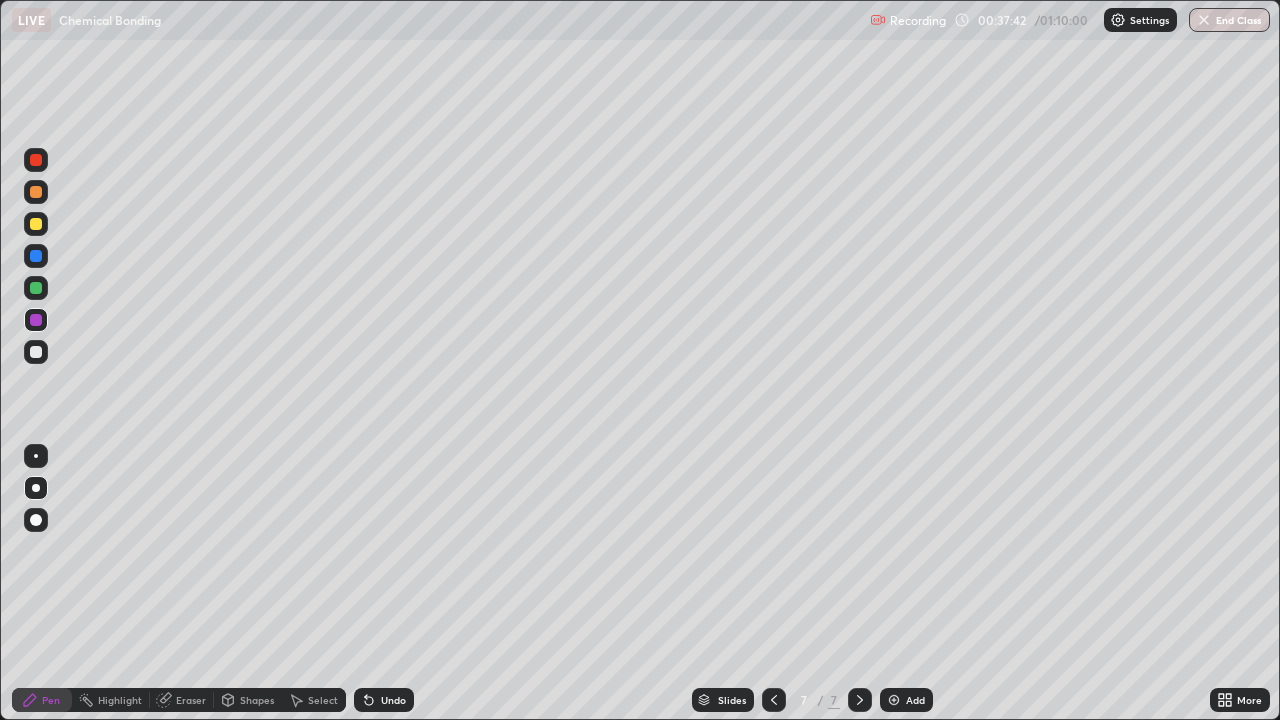 click at bounding box center [36, 256] 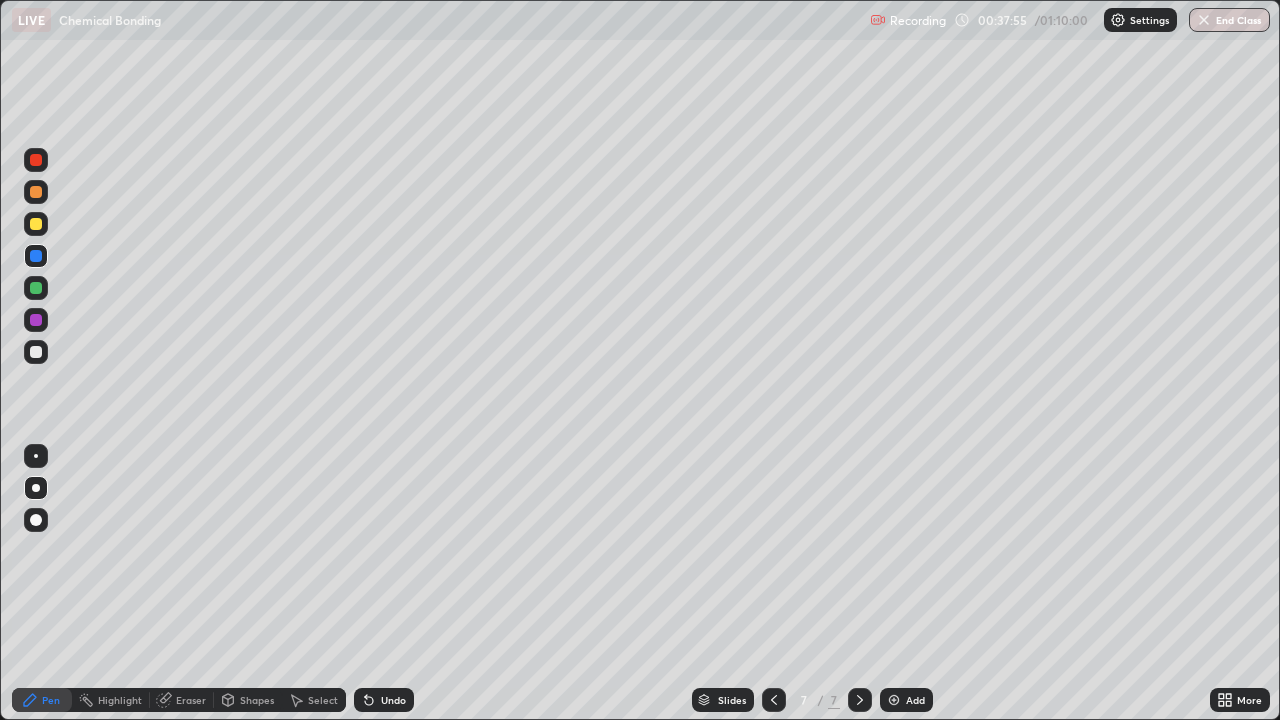 click at bounding box center [36, 256] 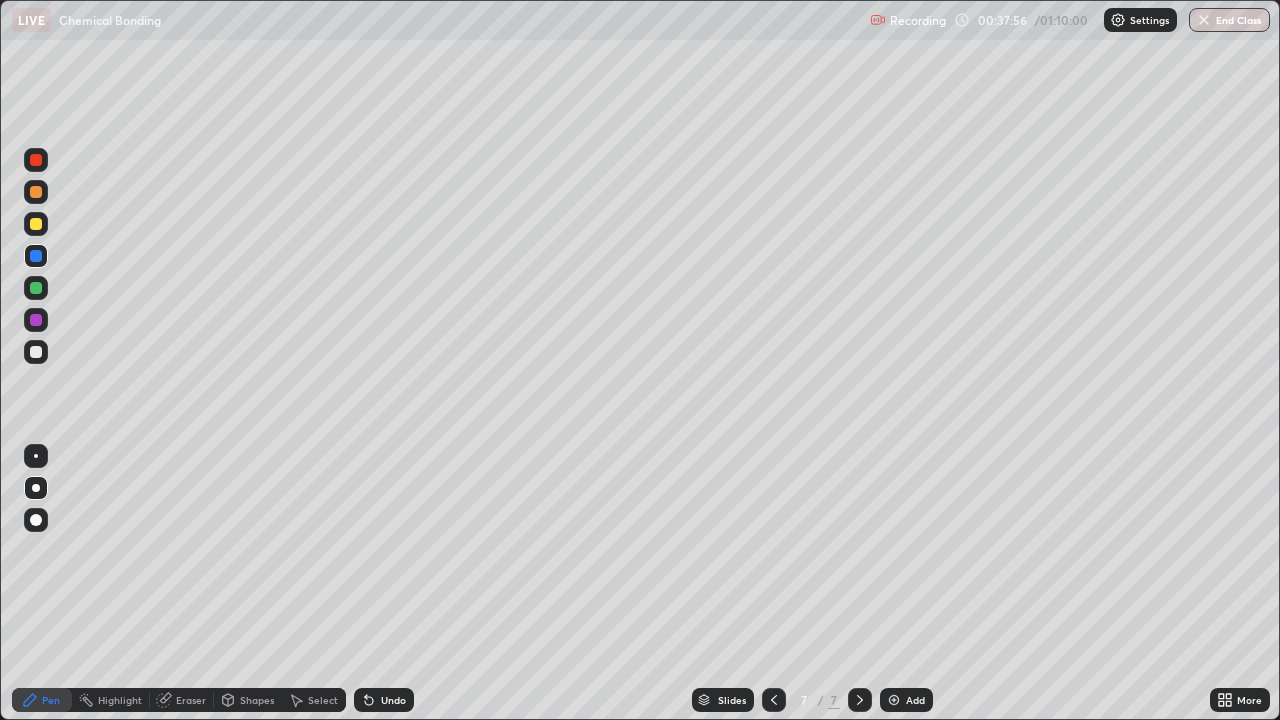 click at bounding box center (36, 288) 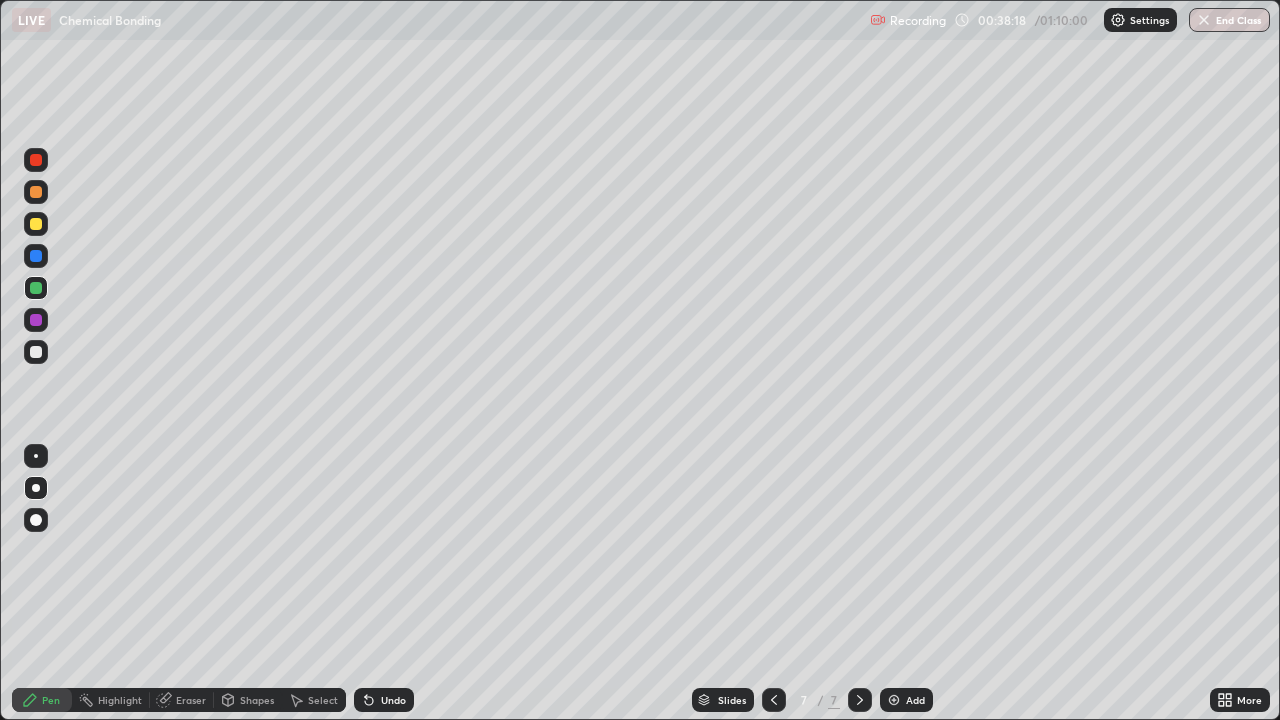 click at bounding box center (36, 224) 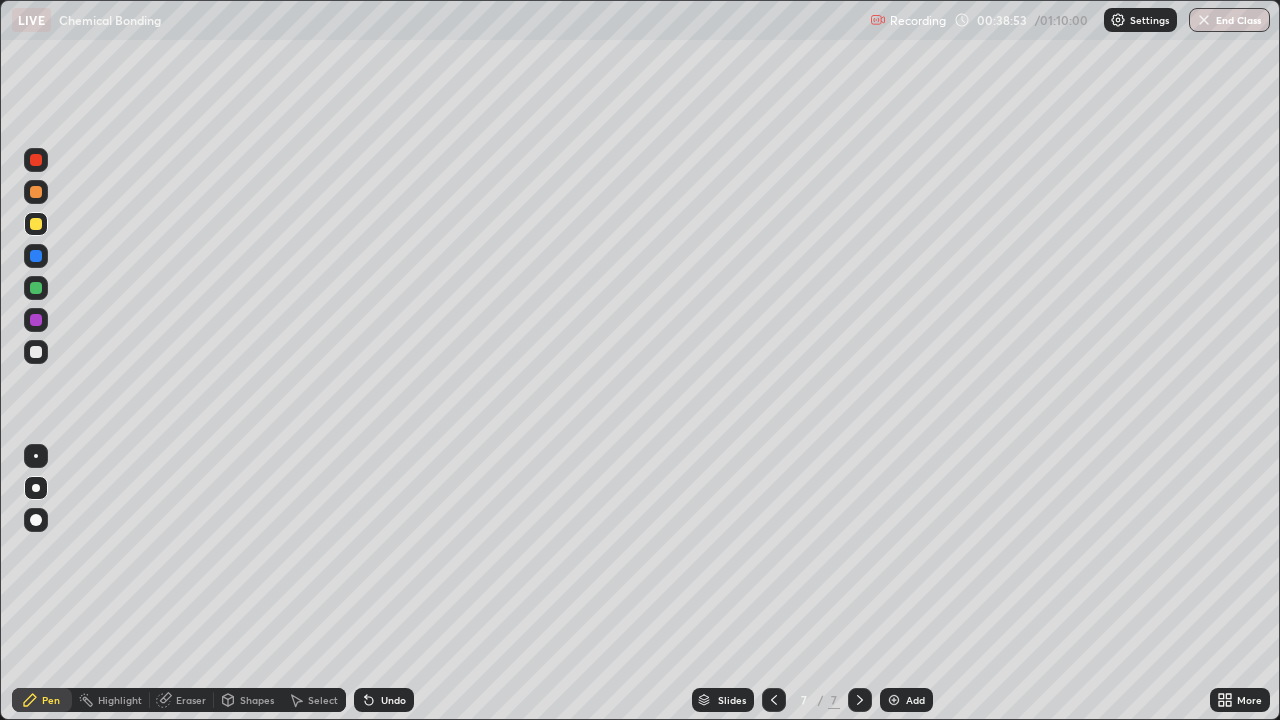 click at bounding box center (36, 352) 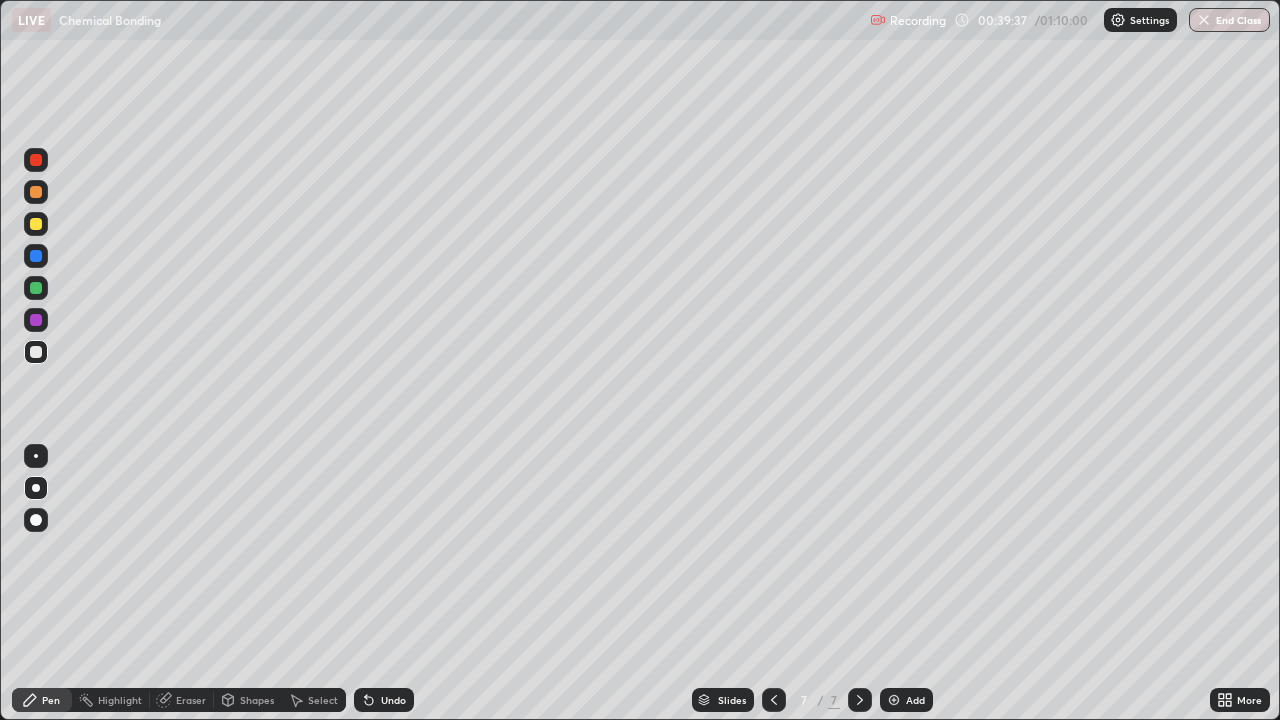 click at bounding box center [36, 224] 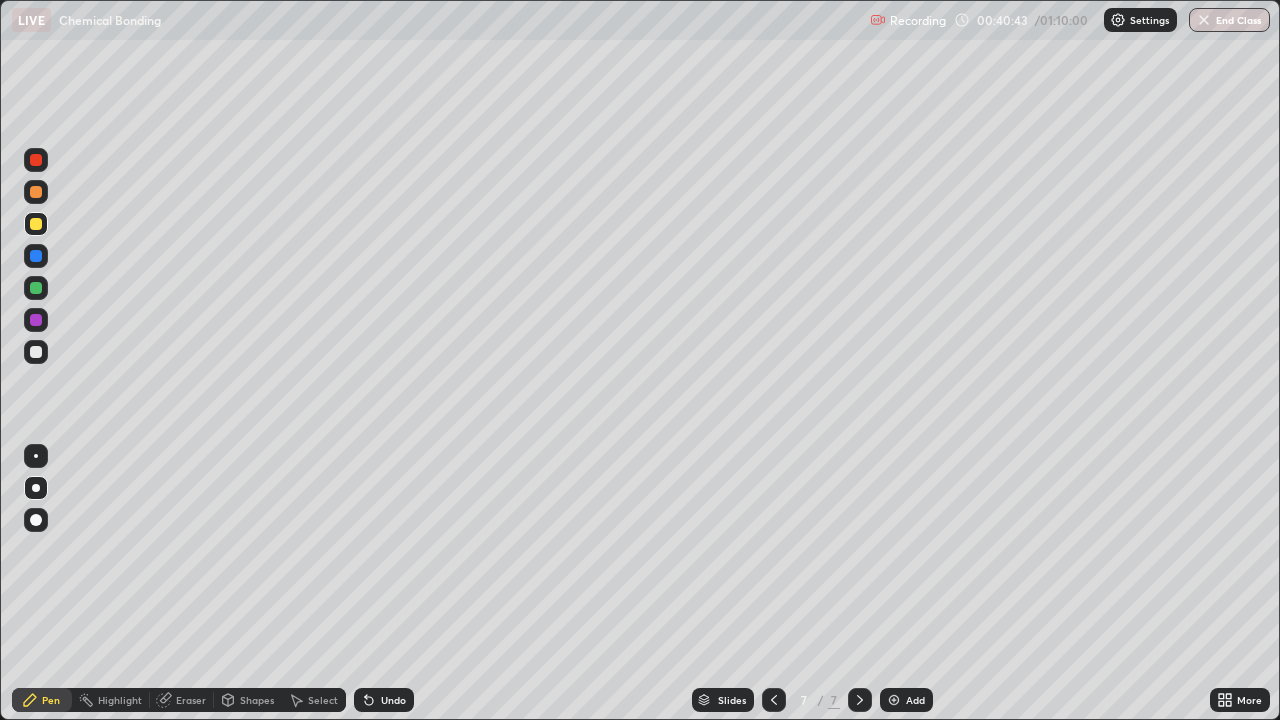 click at bounding box center (894, 700) 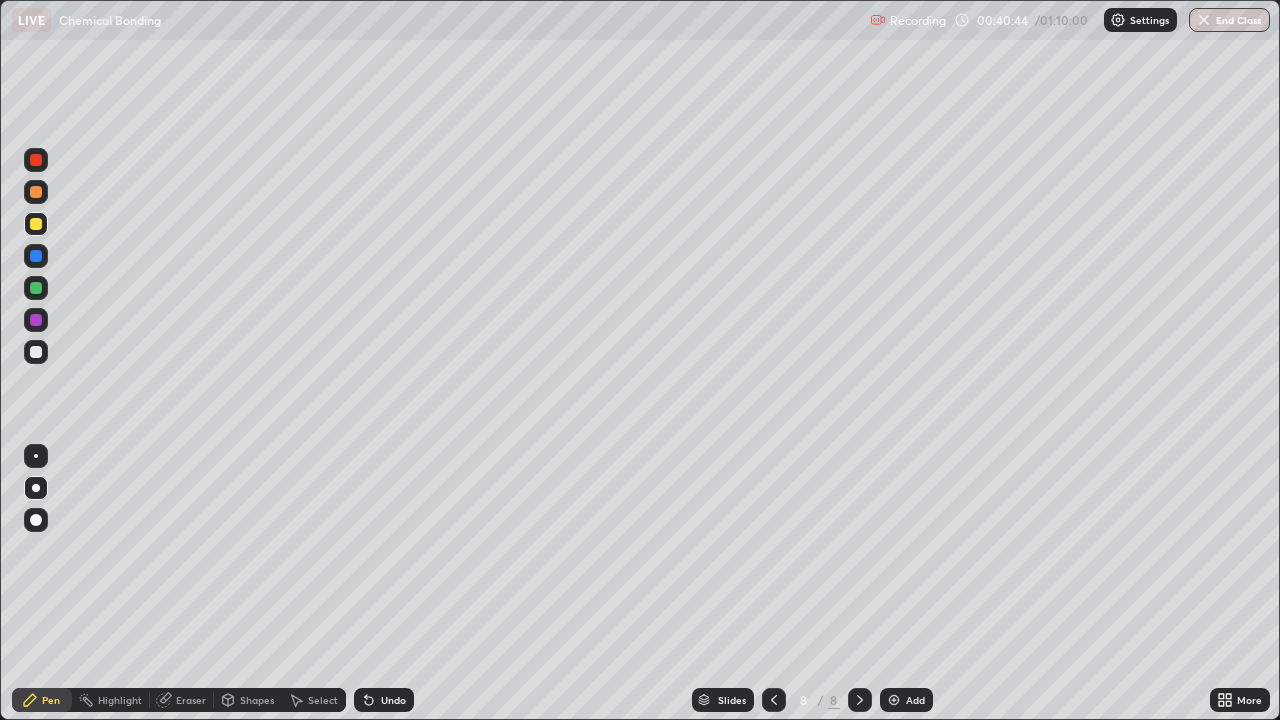click at bounding box center (36, 352) 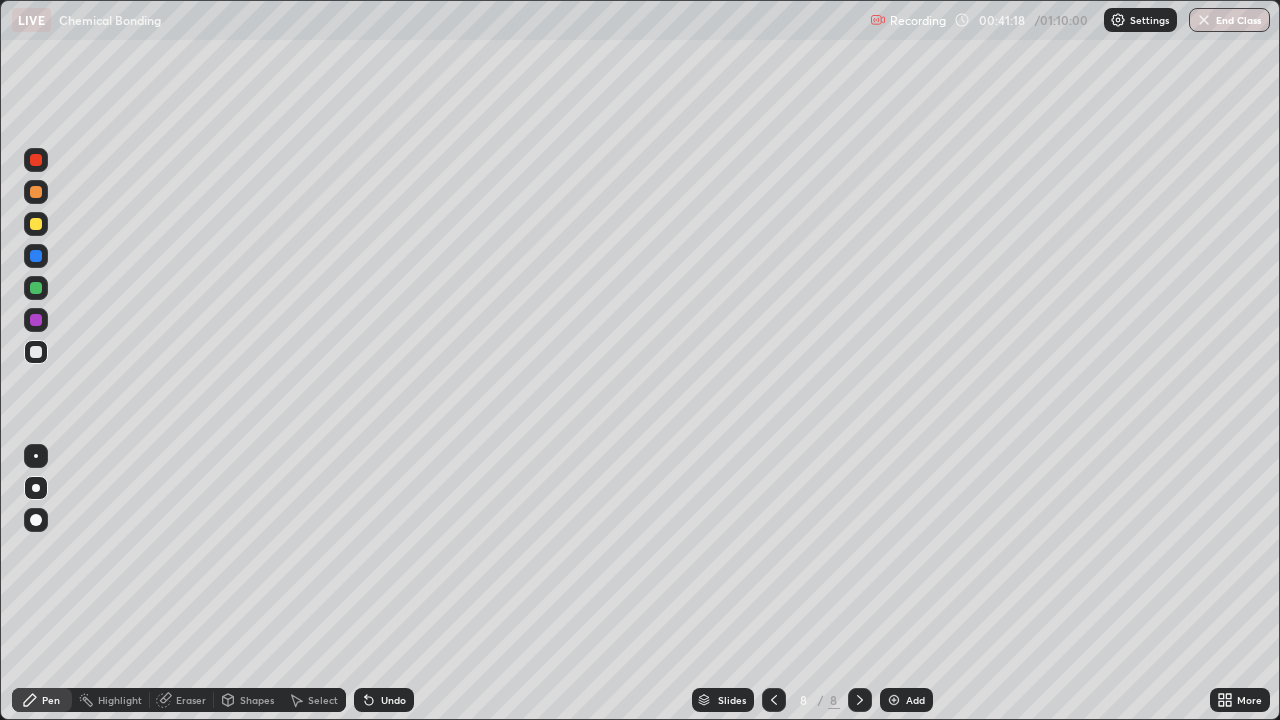click at bounding box center [36, 352] 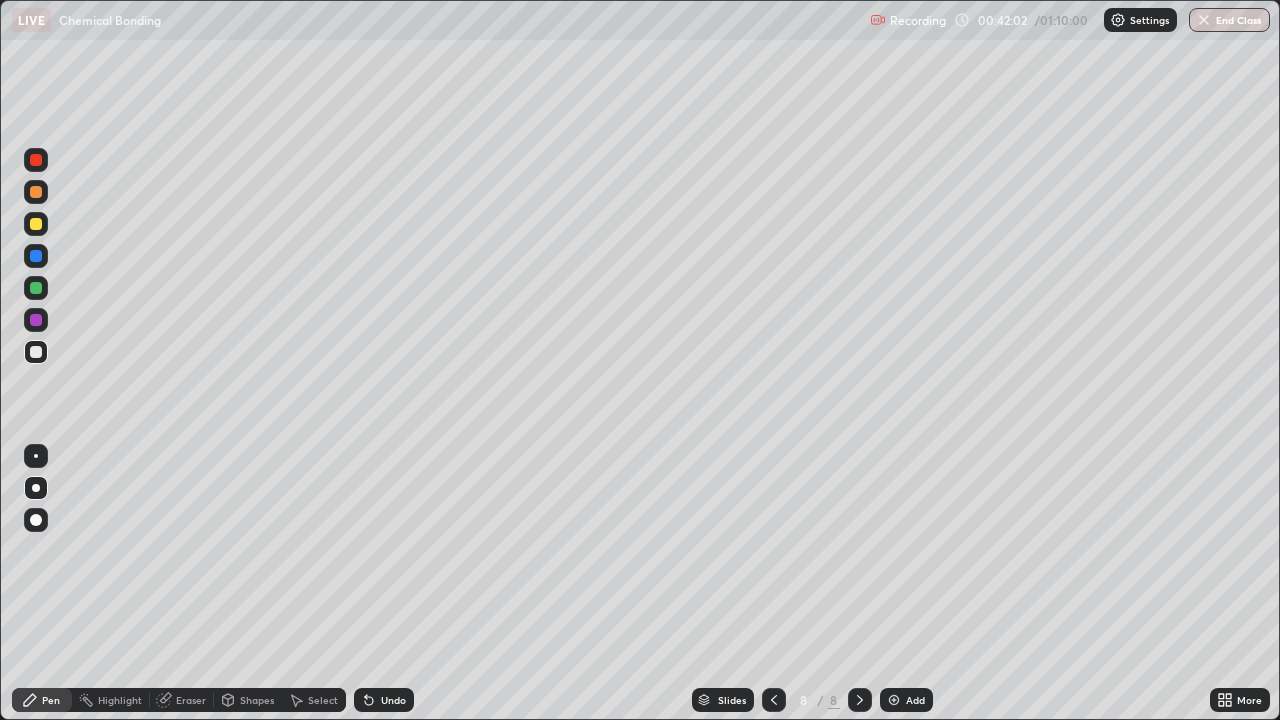 click at bounding box center (36, 256) 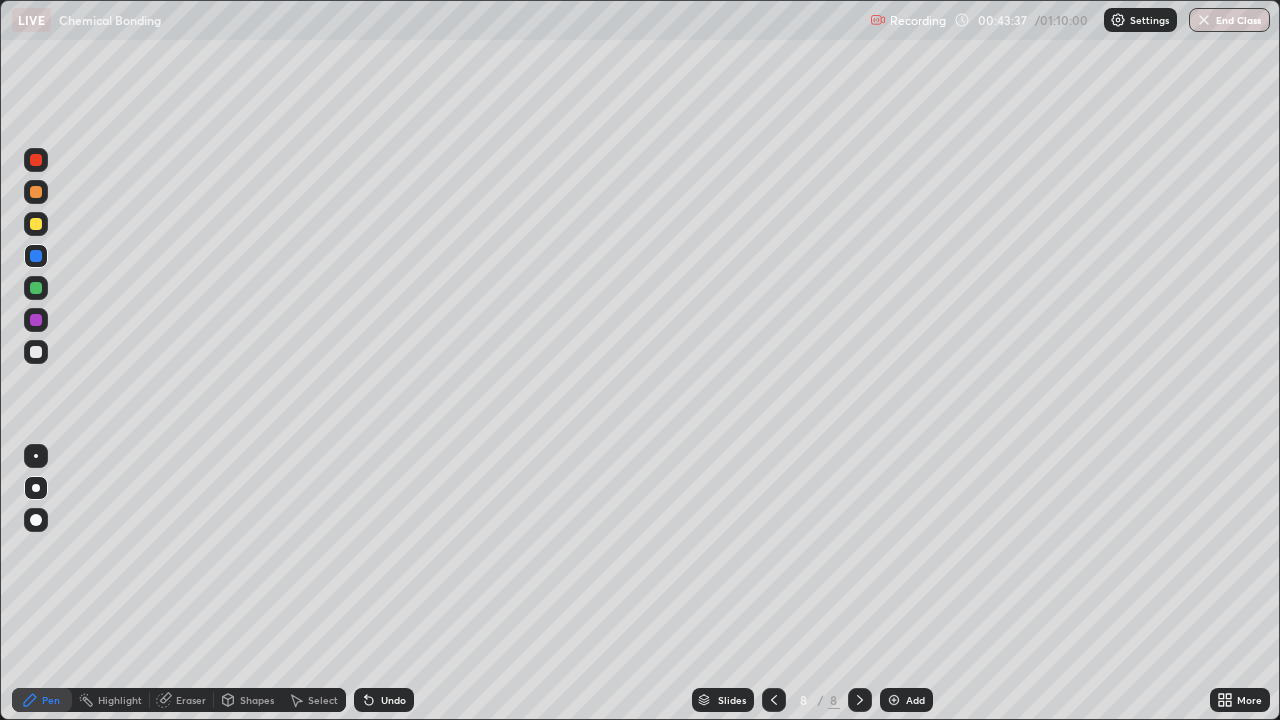 click at bounding box center (36, 224) 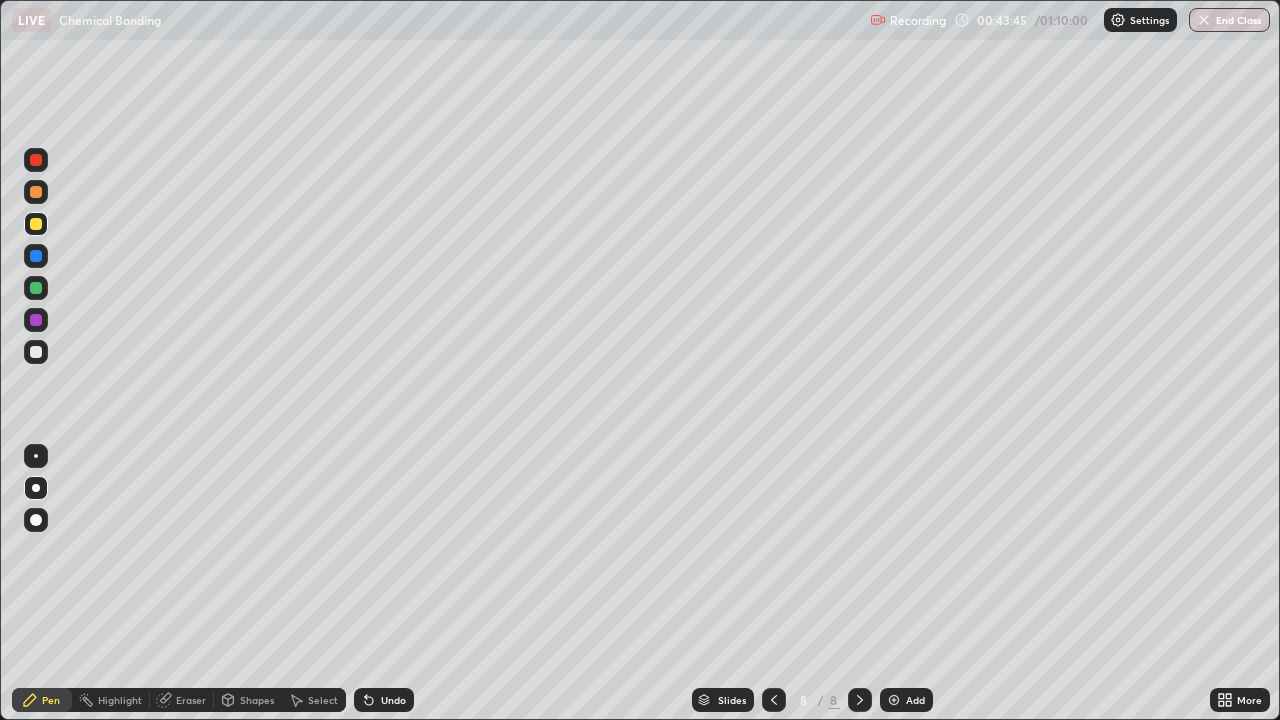 click on "Undo" at bounding box center [384, 700] 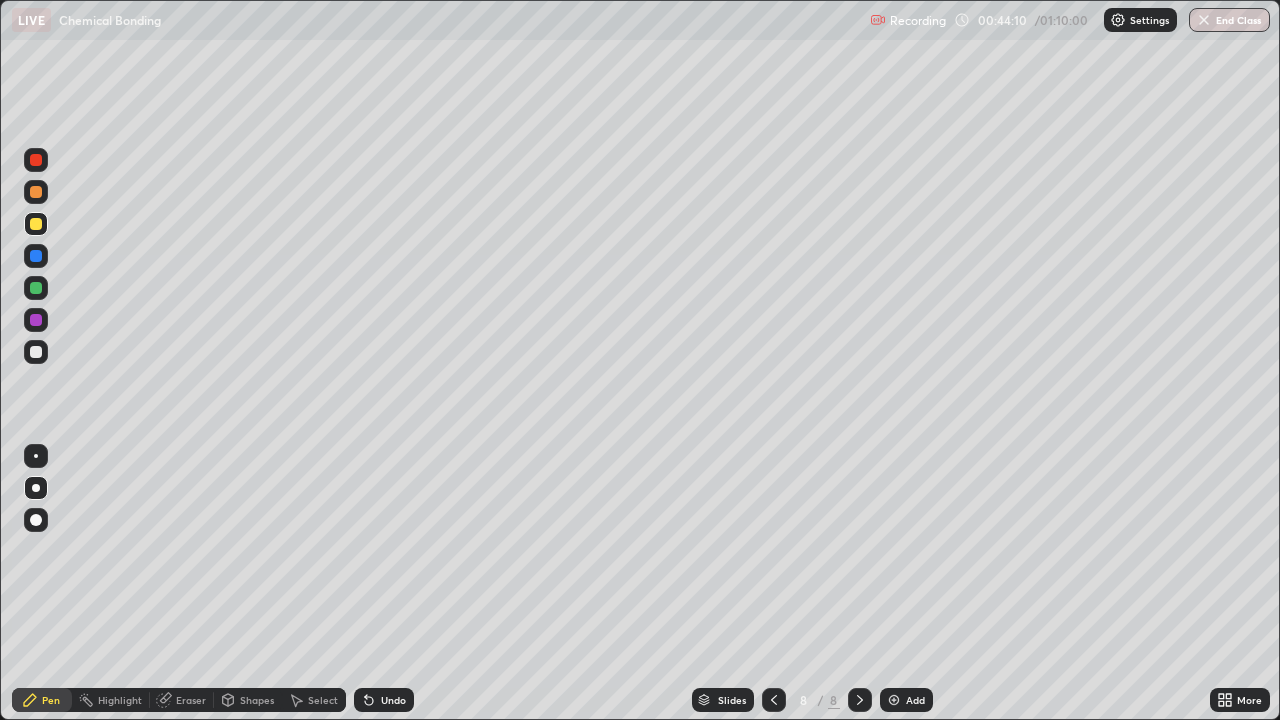 click at bounding box center (36, 192) 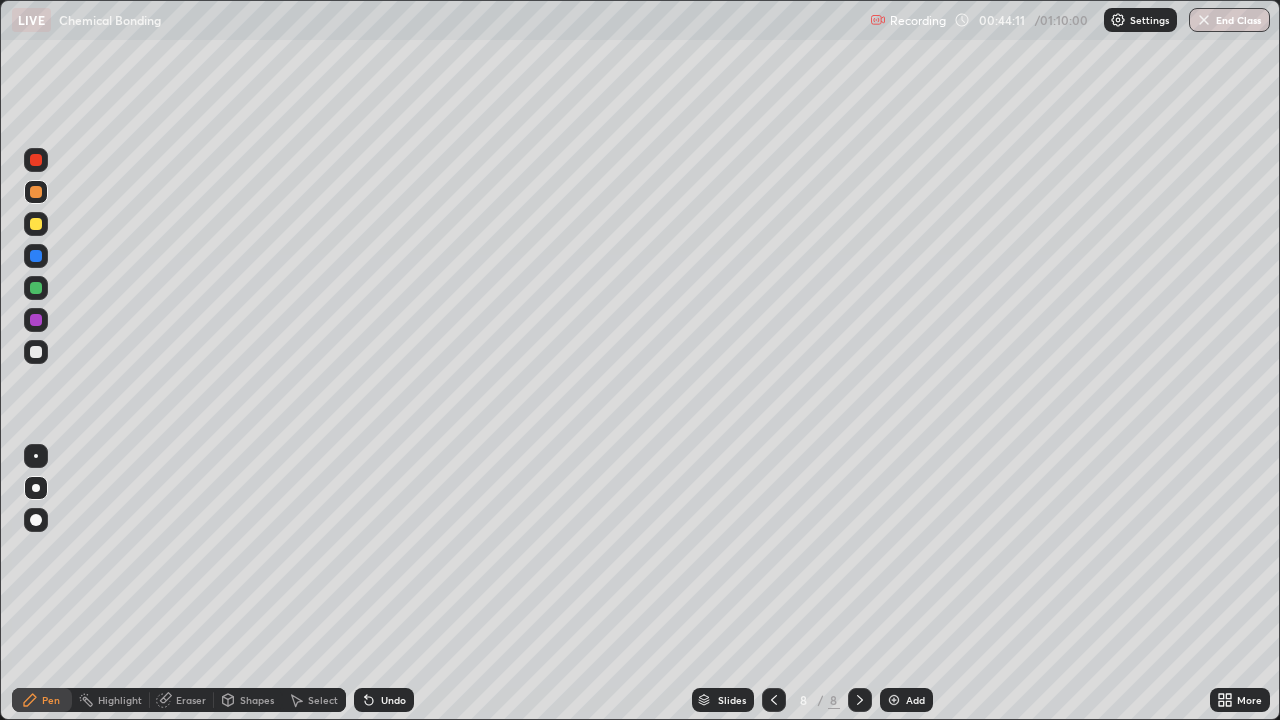 click at bounding box center (36, 160) 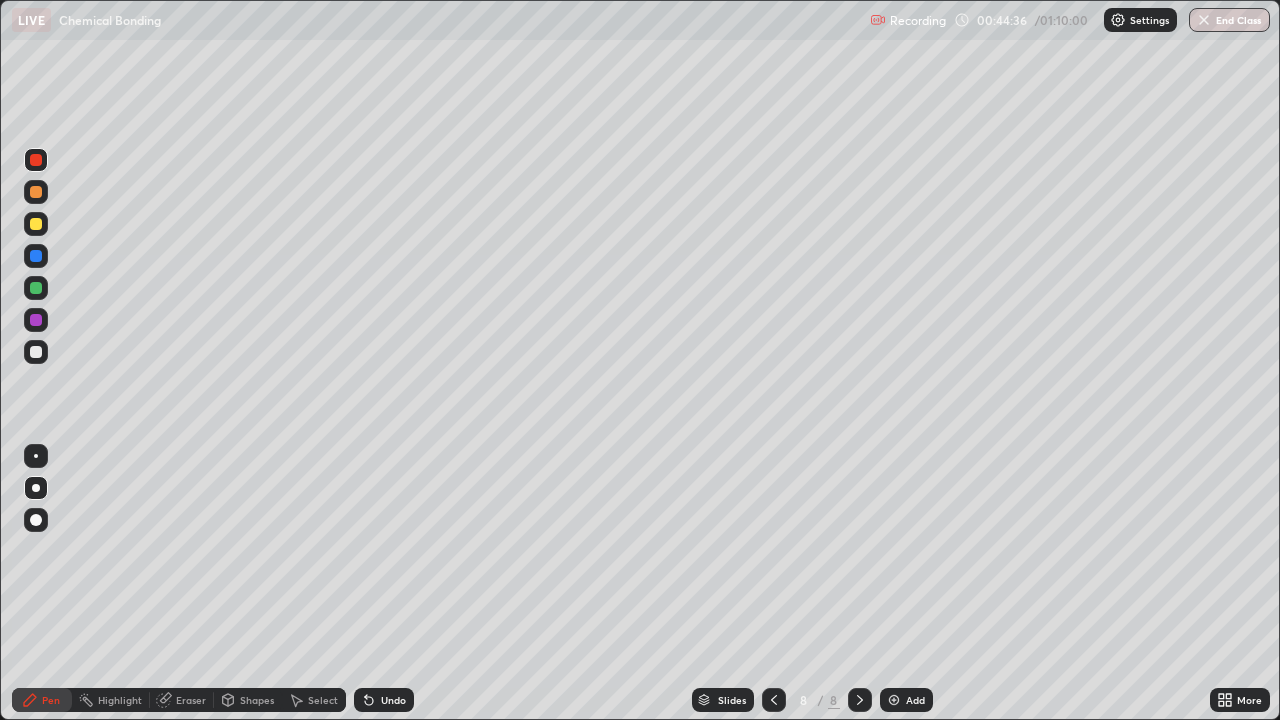 click at bounding box center [36, 352] 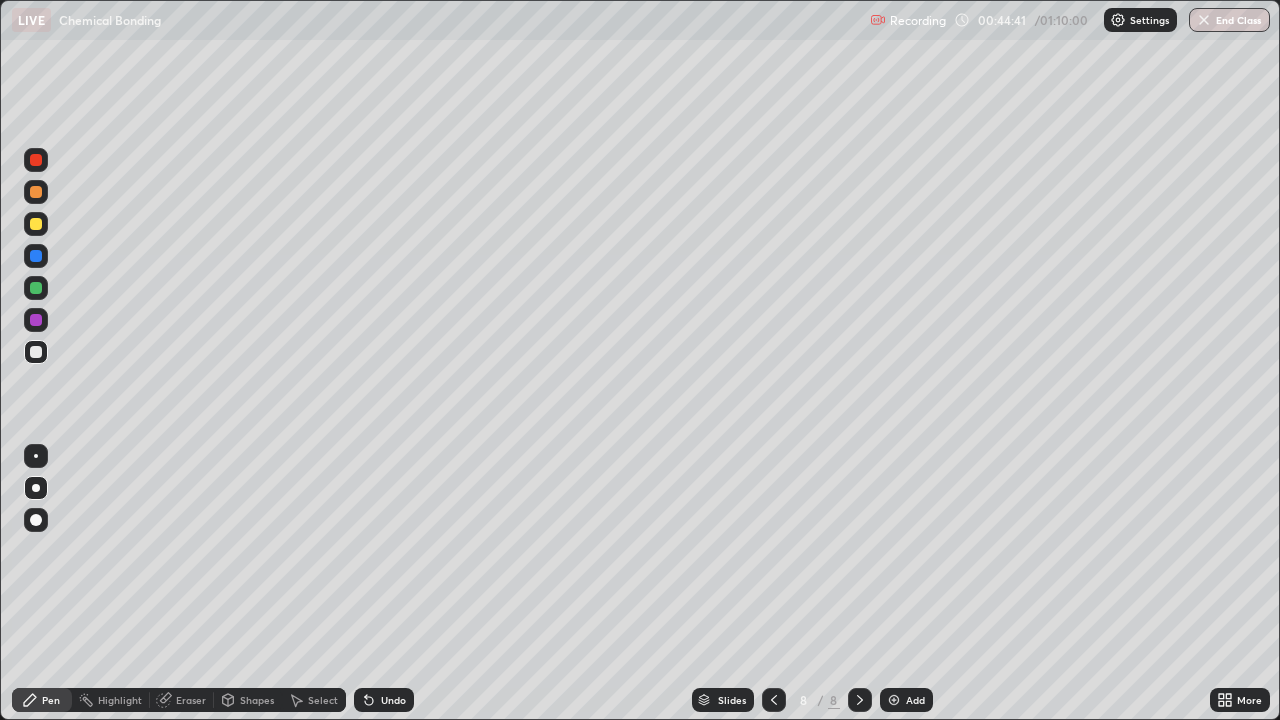 click at bounding box center (36, 320) 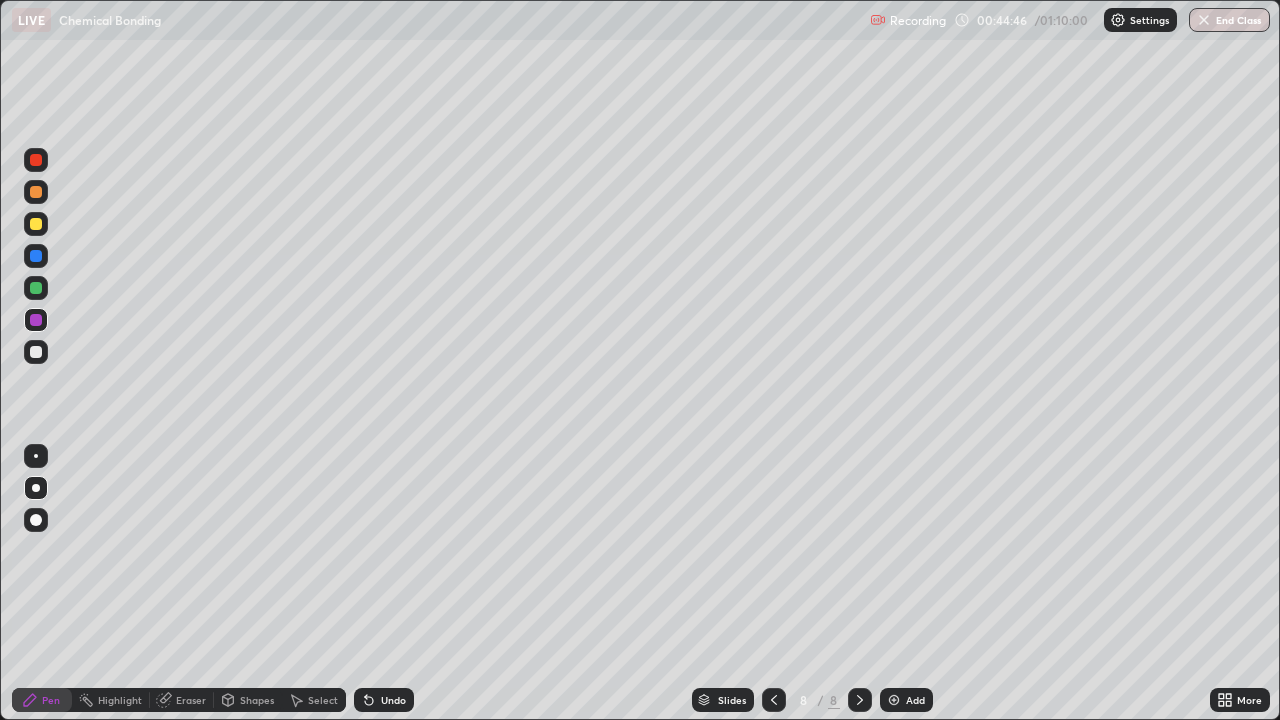 click at bounding box center [36, 288] 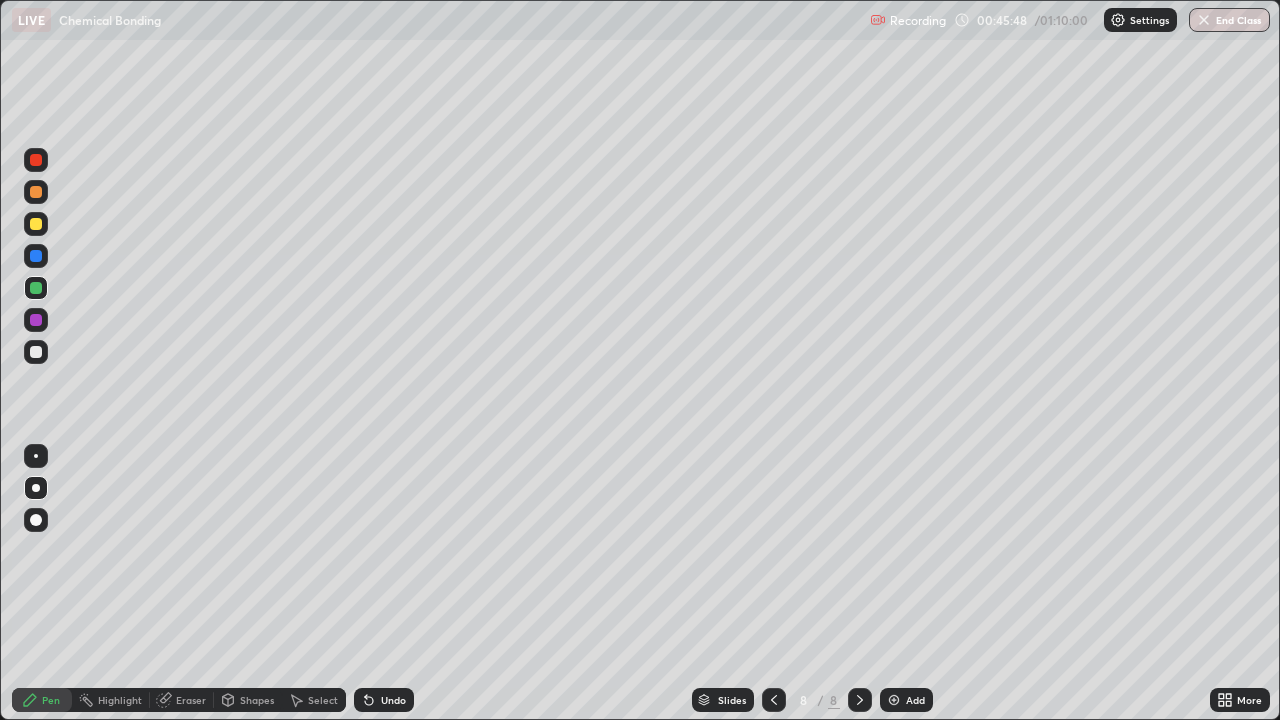 click on "Eraser" at bounding box center [191, 700] 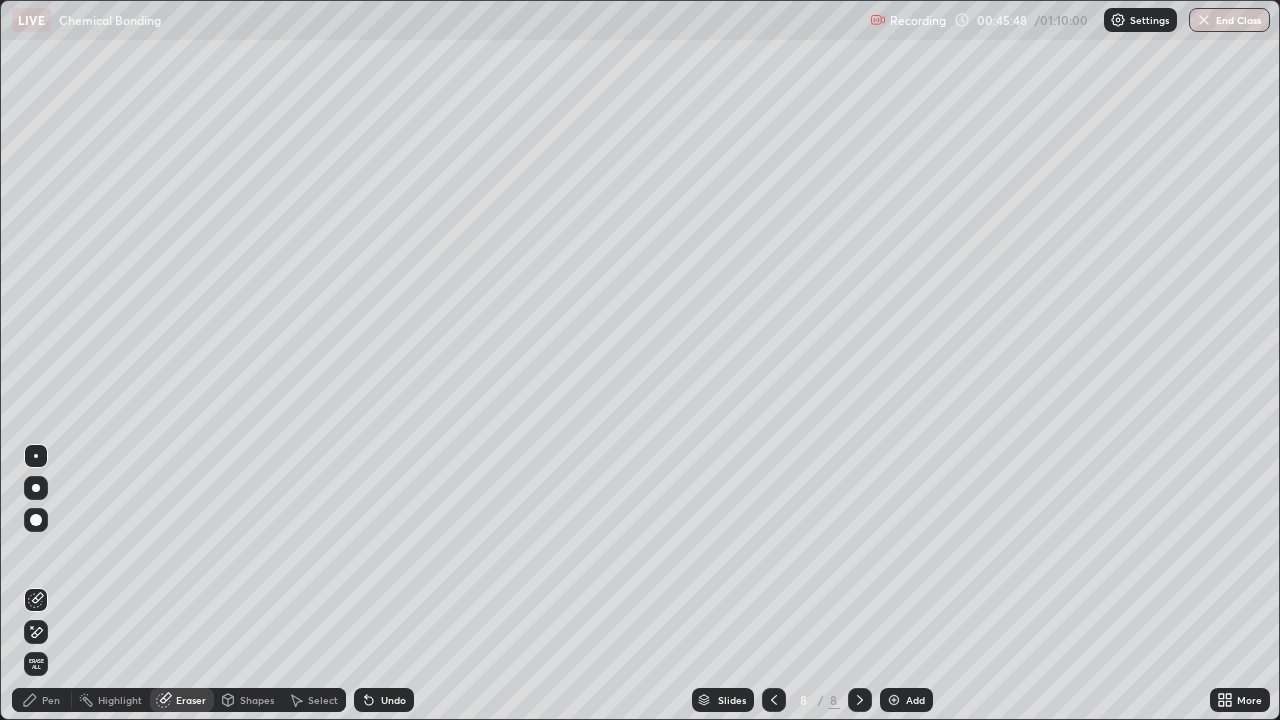 click on "Highlight" at bounding box center [120, 700] 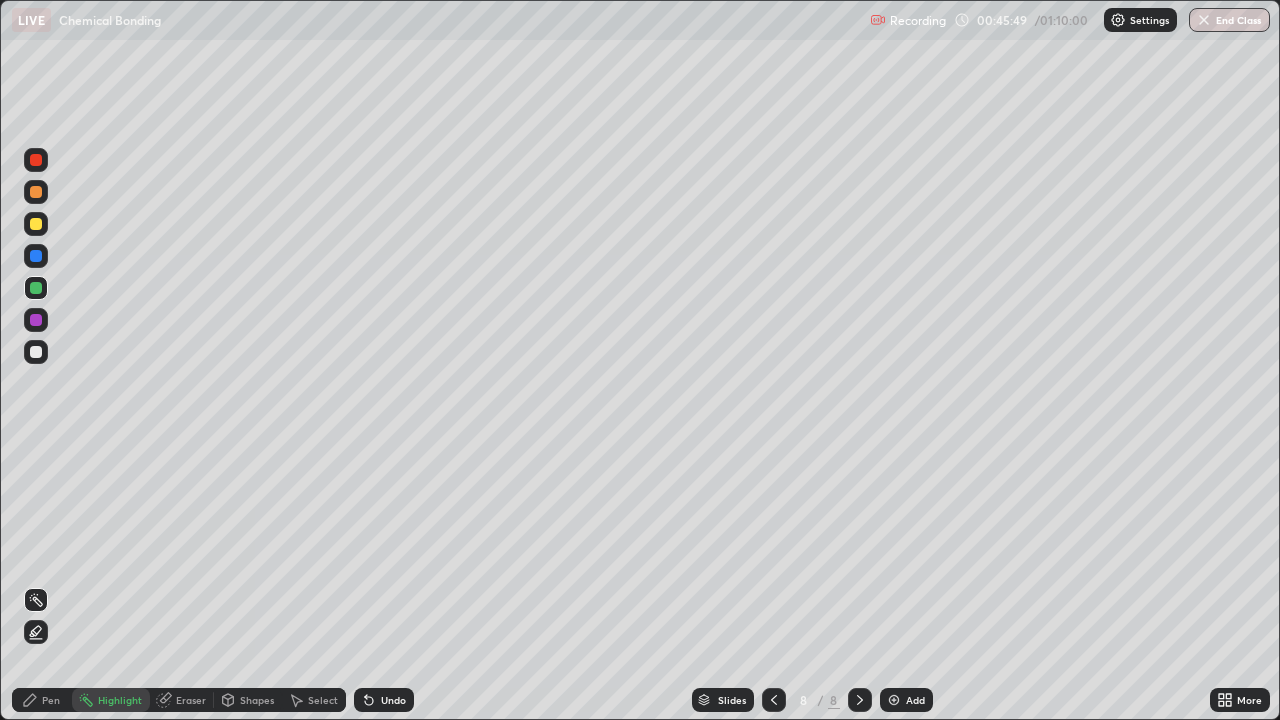 click 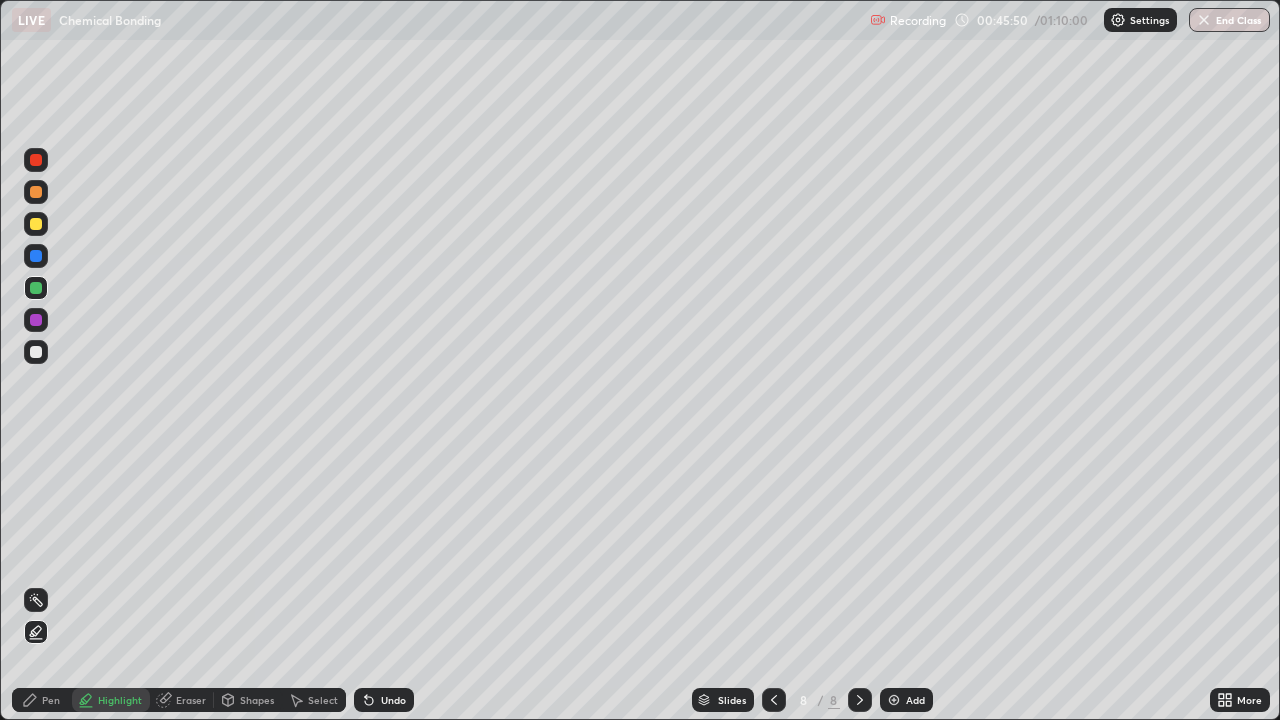 click at bounding box center (36, 288) 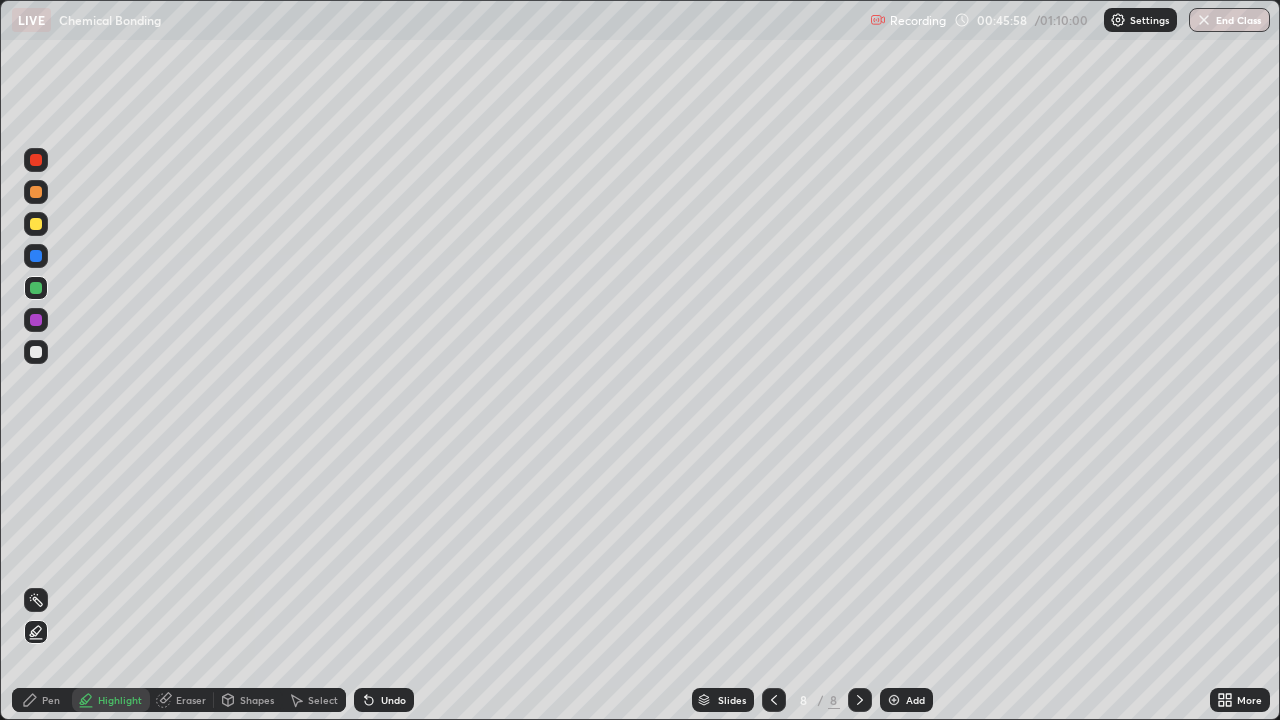 click at bounding box center [36, 224] 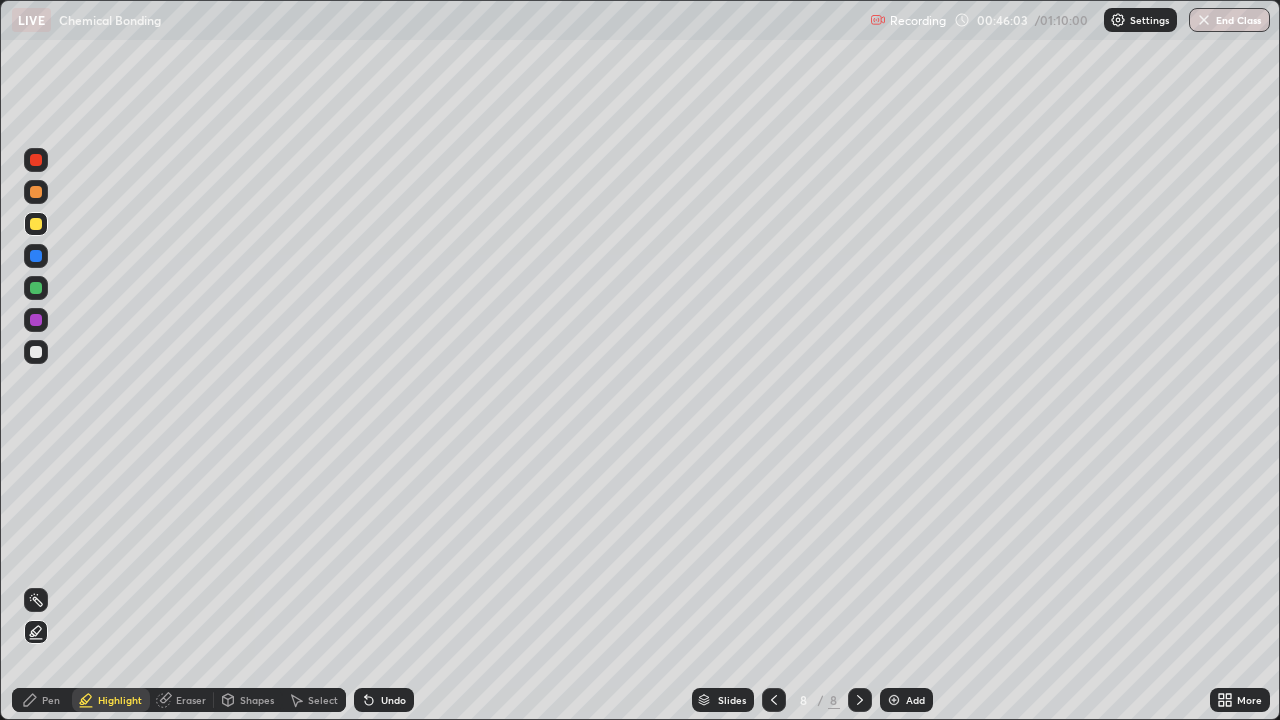 click at bounding box center (36, 256) 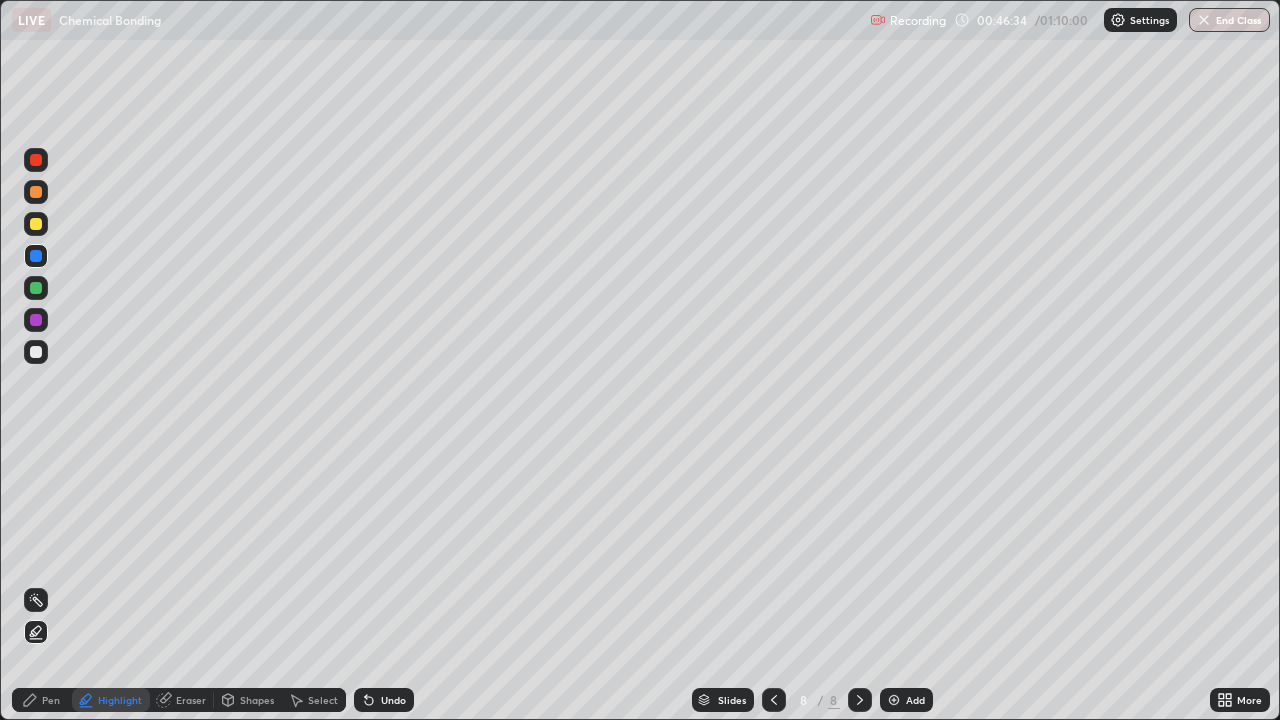 click on "Pen" at bounding box center [51, 700] 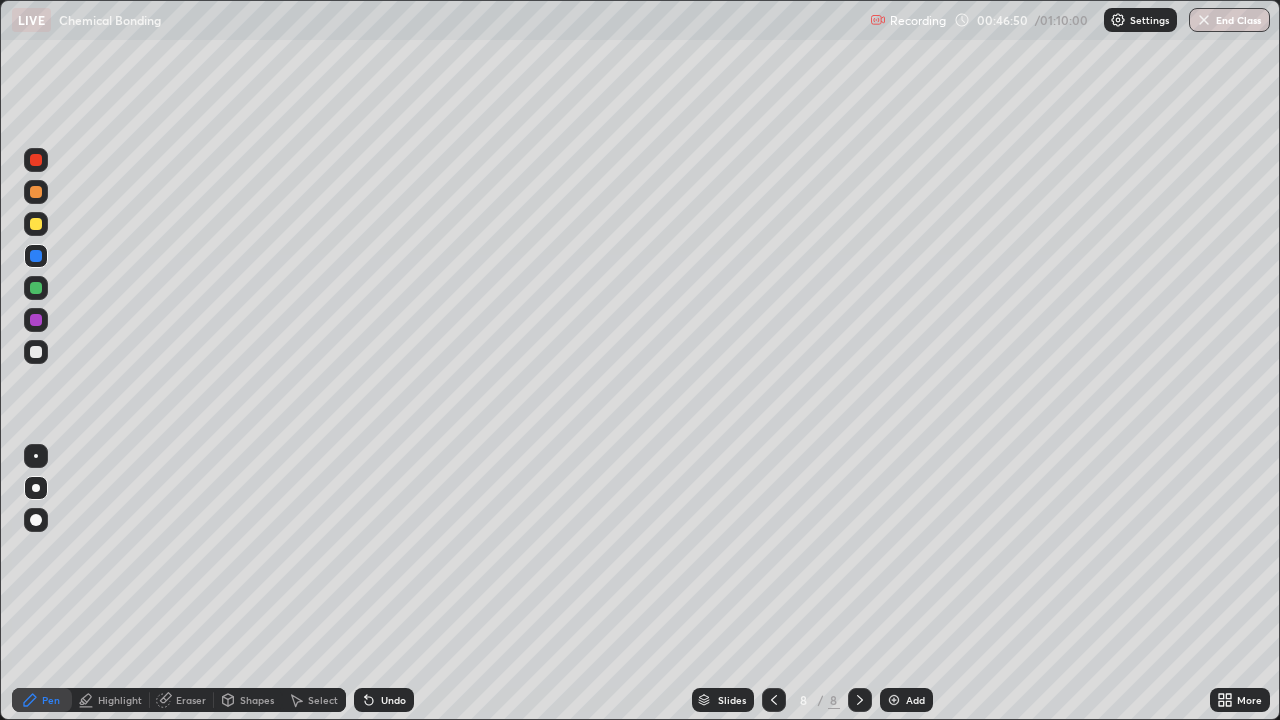 click at bounding box center (36, 256) 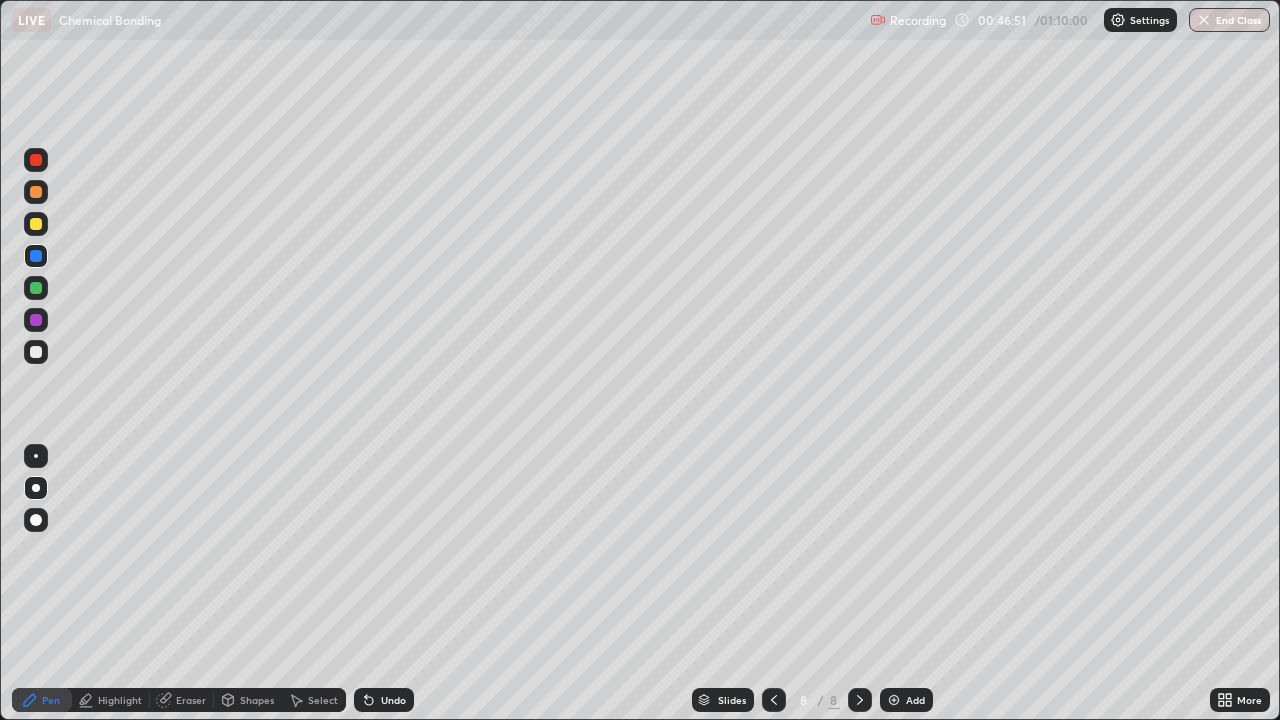 click at bounding box center (36, 256) 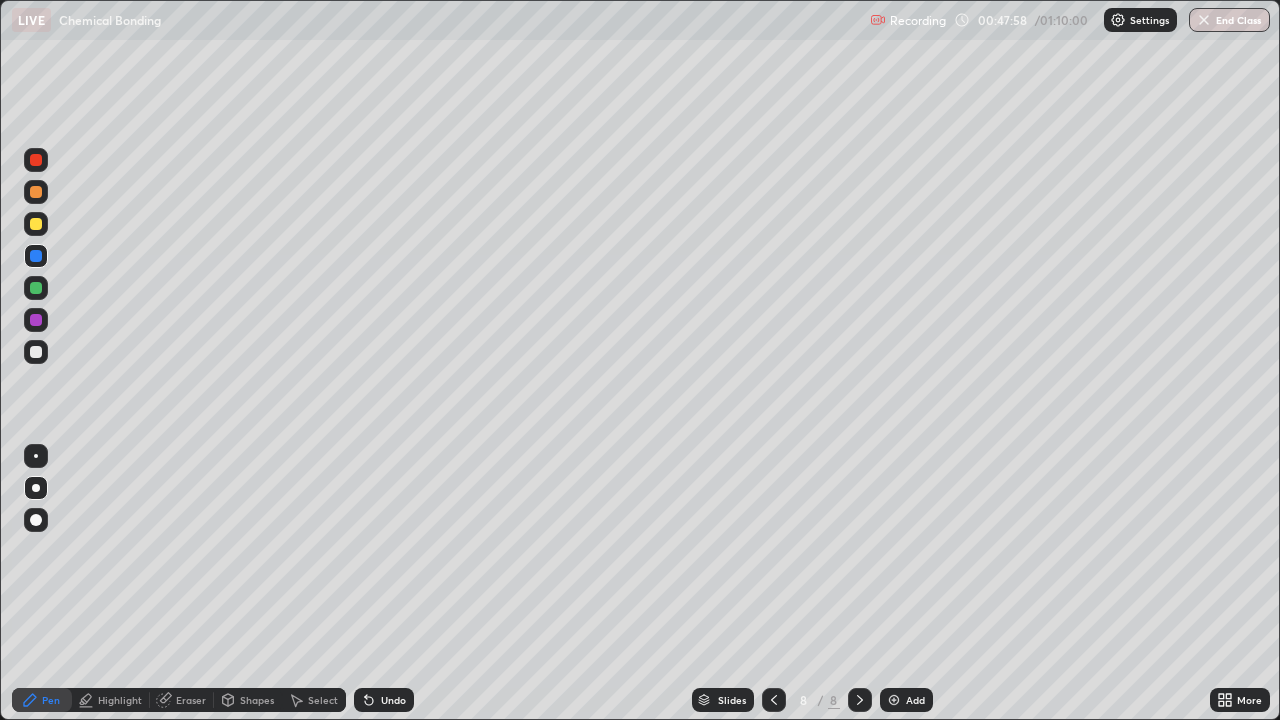 click at bounding box center (36, 224) 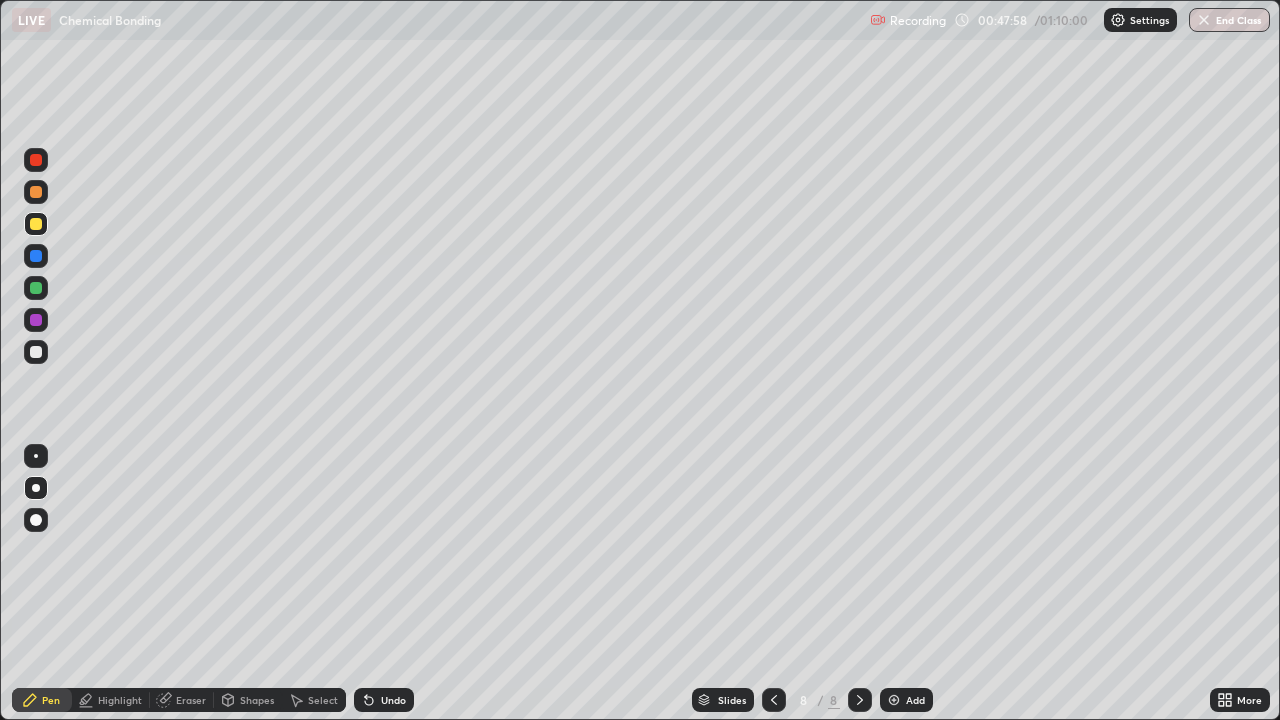 click at bounding box center (36, 224) 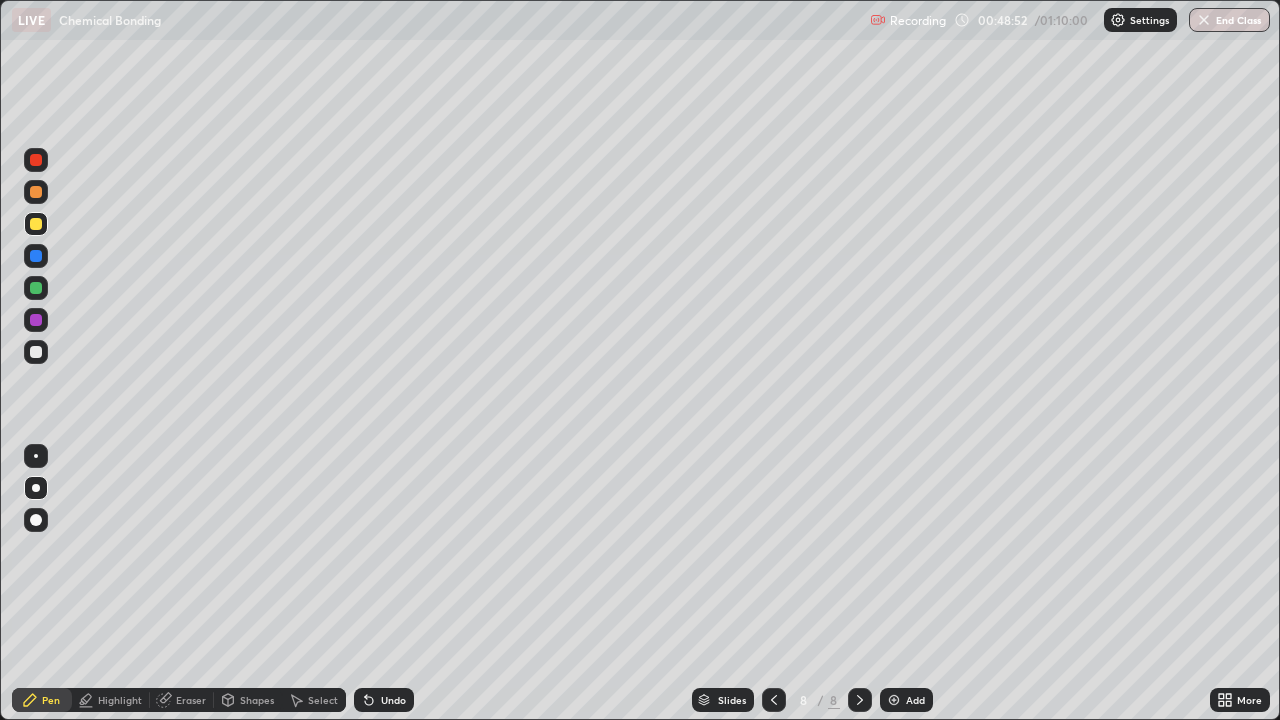 click at bounding box center [36, 288] 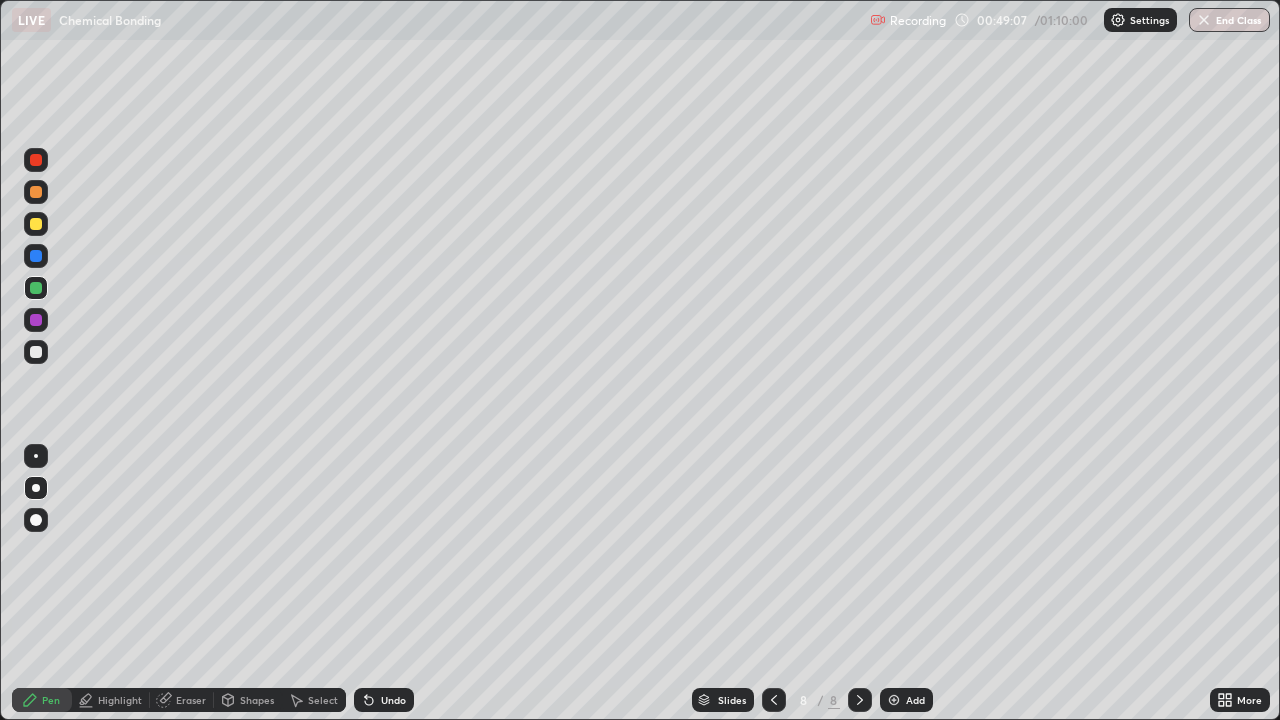 click at bounding box center [36, 160] 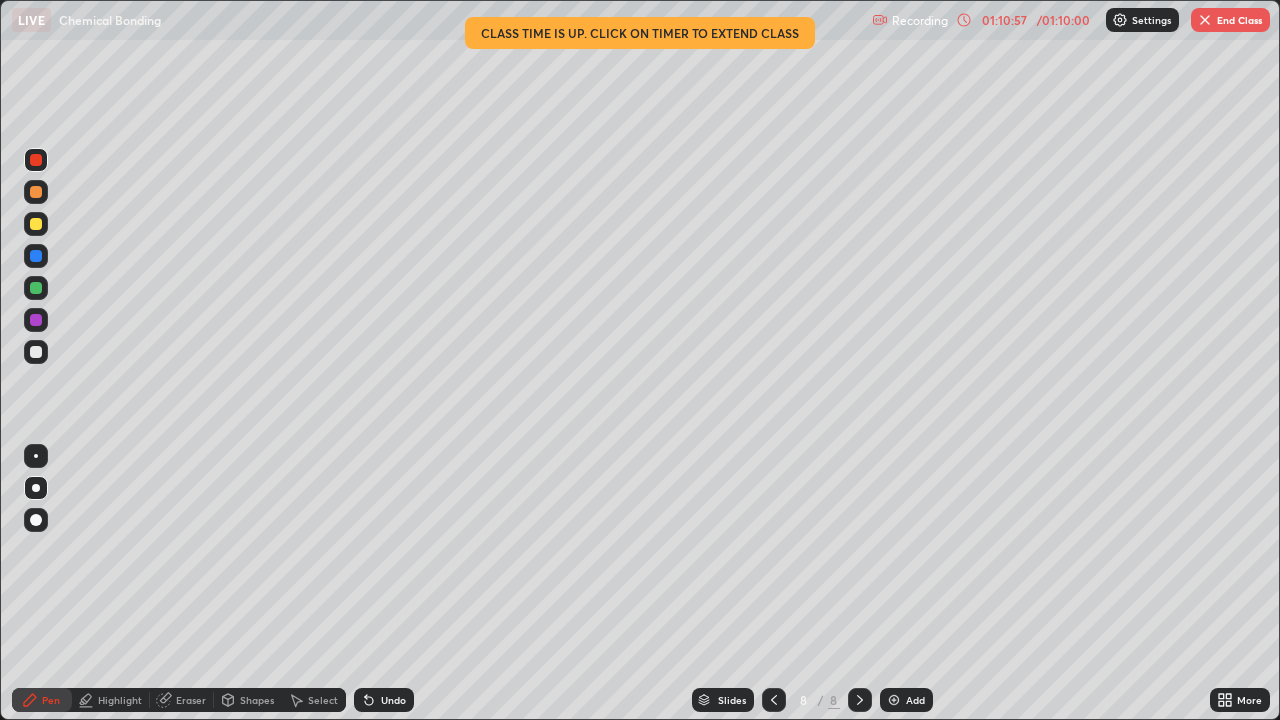 click on "End Class" at bounding box center (1230, 20) 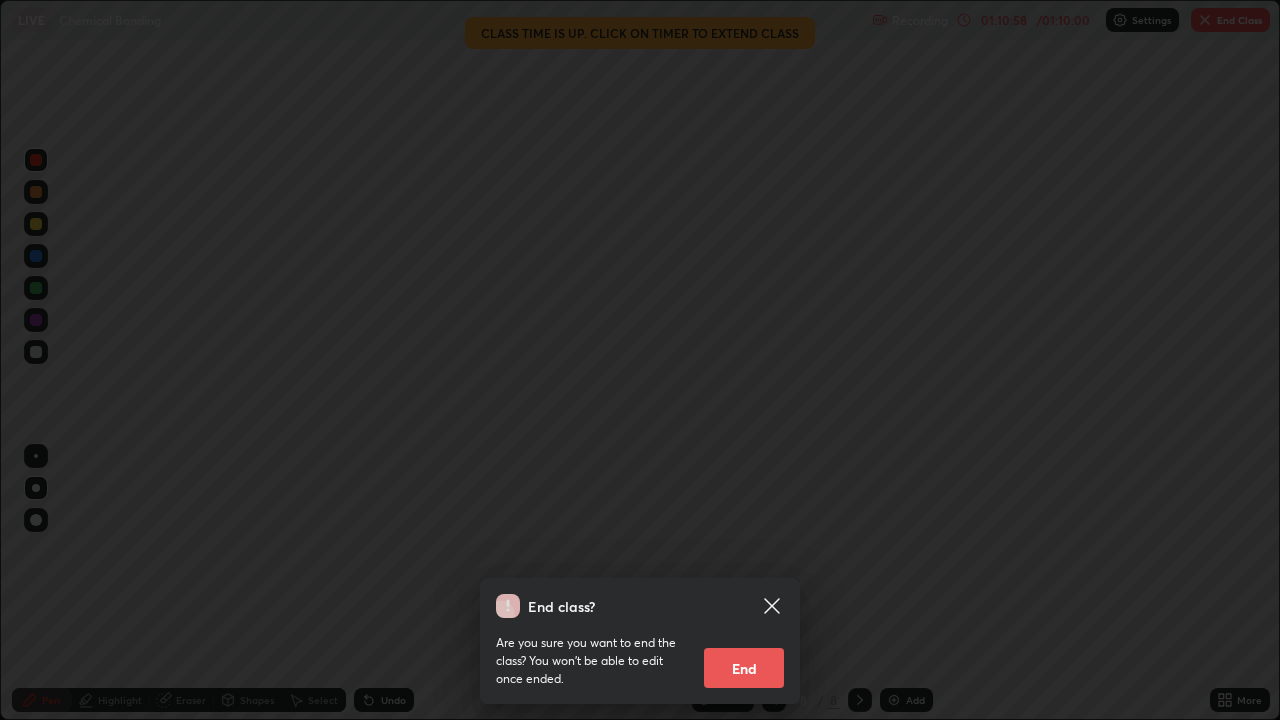 click on "End" at bounding box center (744, 668) 